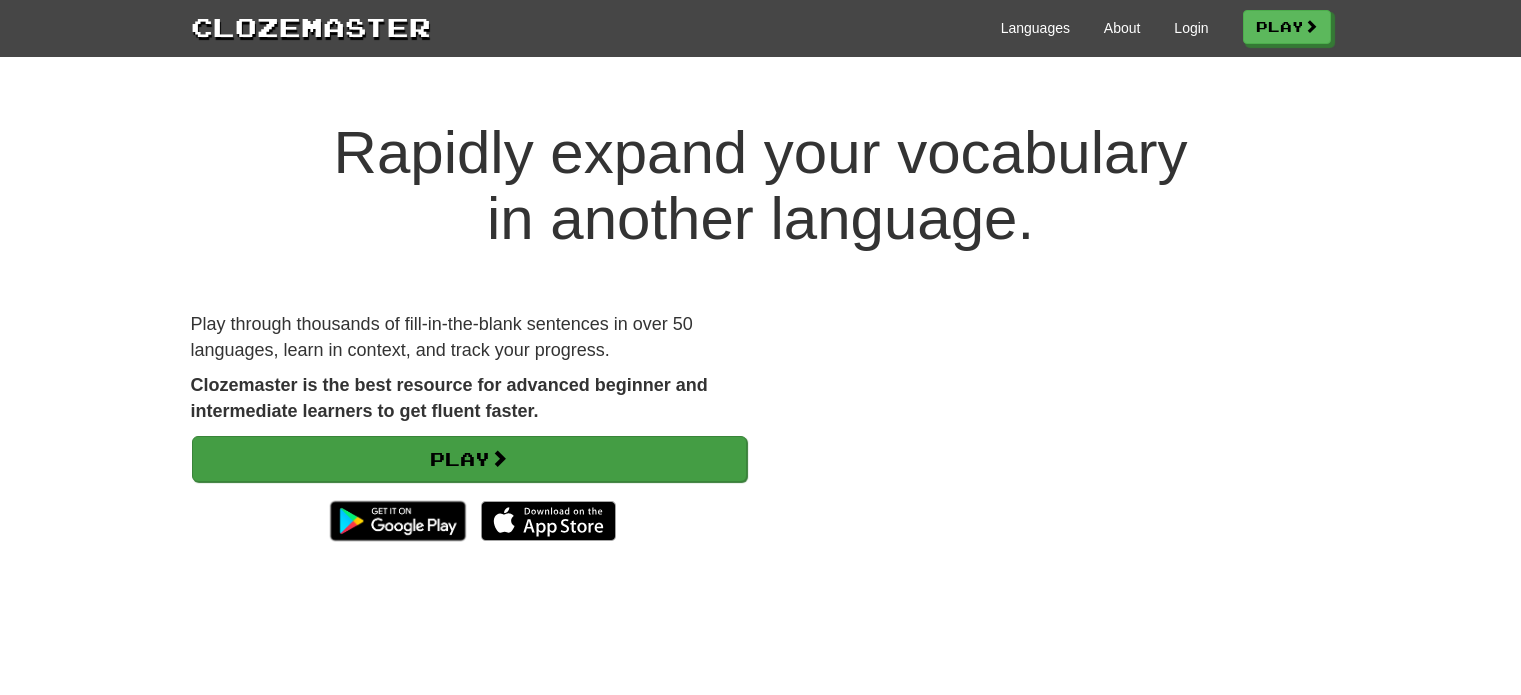 scroll, scrollTop: 0, scrollLeft: 0, axis: both 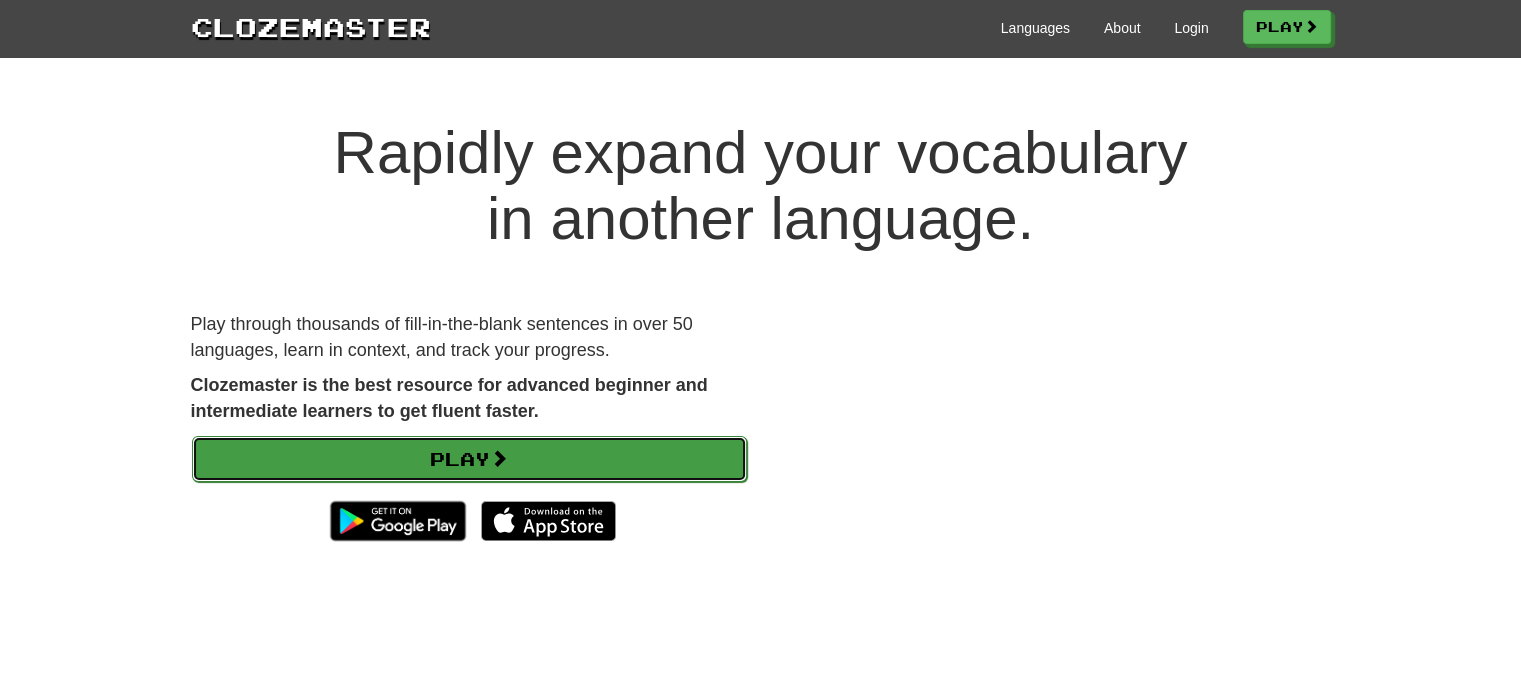 click on "Play" at bounding box center [469, 459] 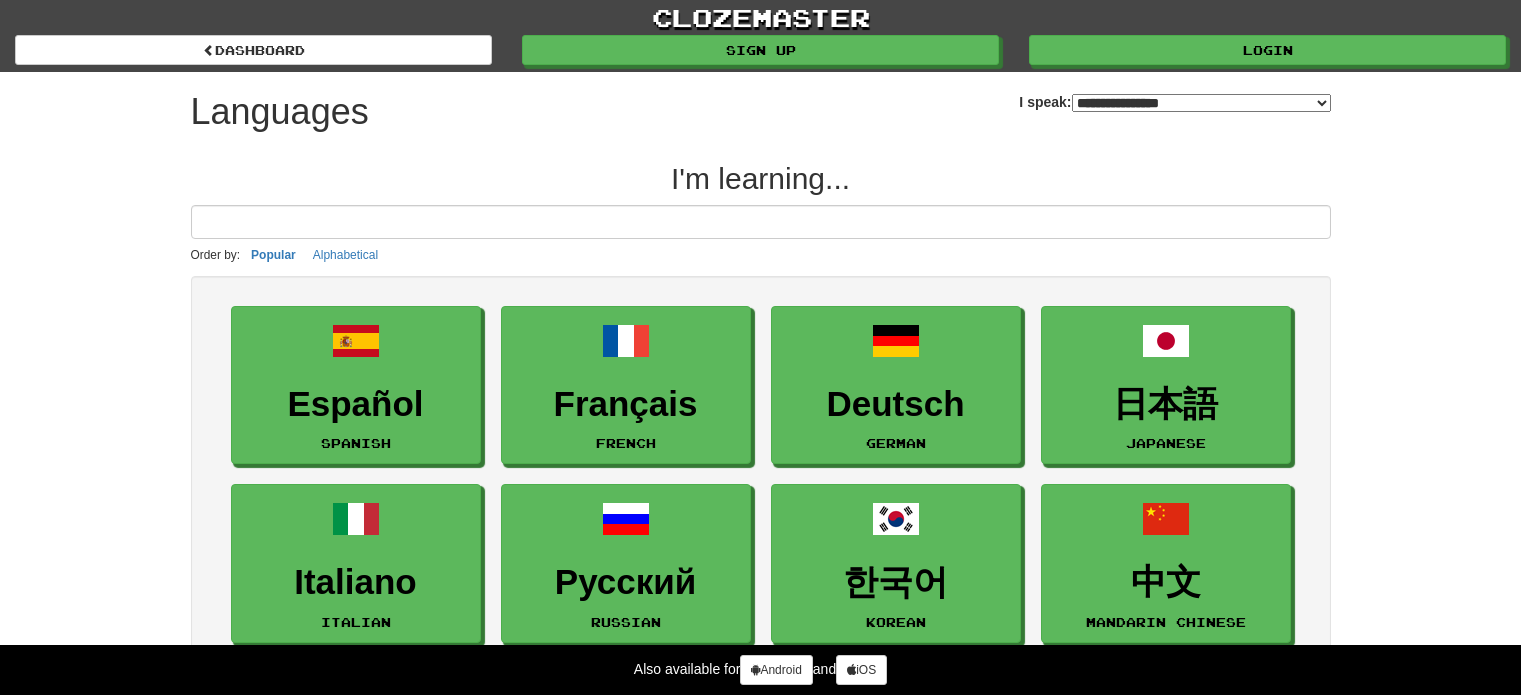 select on "*******" 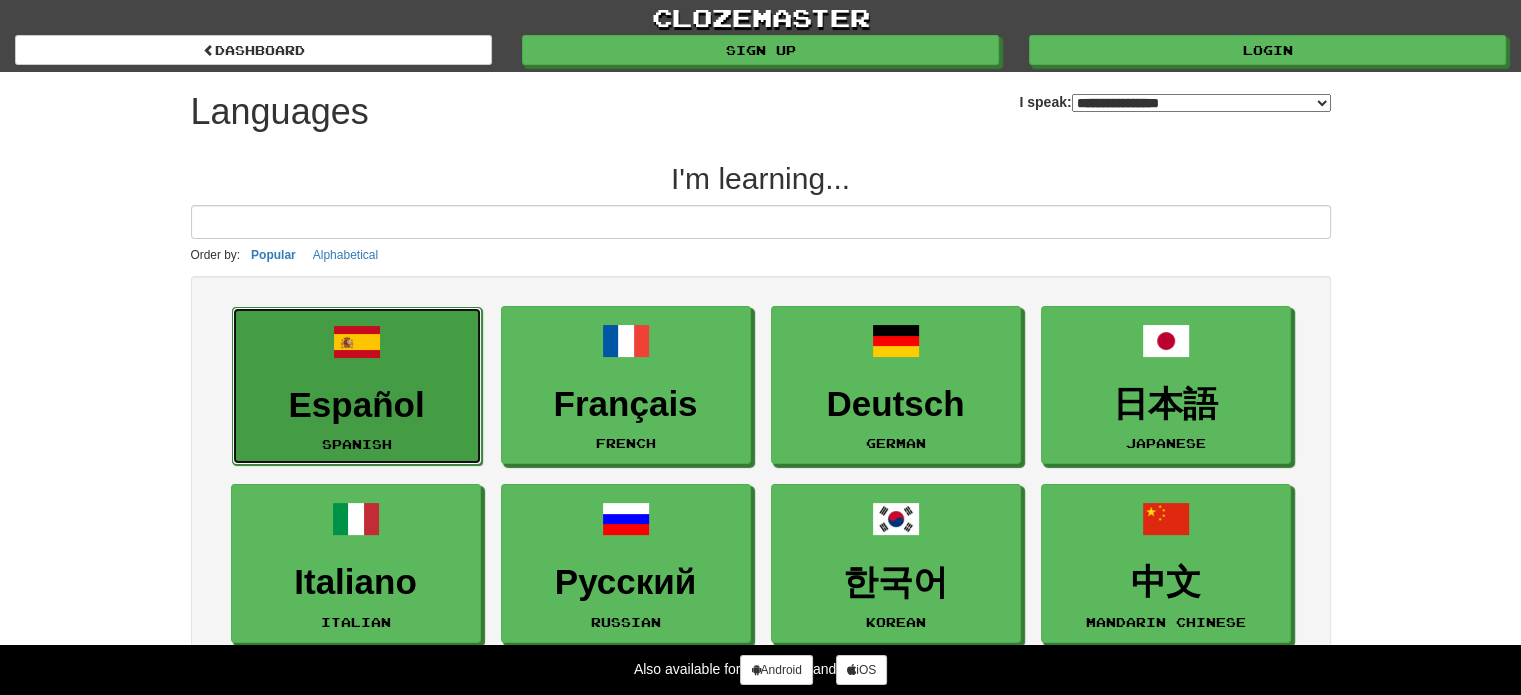 click on "Español Spanish" at bounding box center (357, 386) 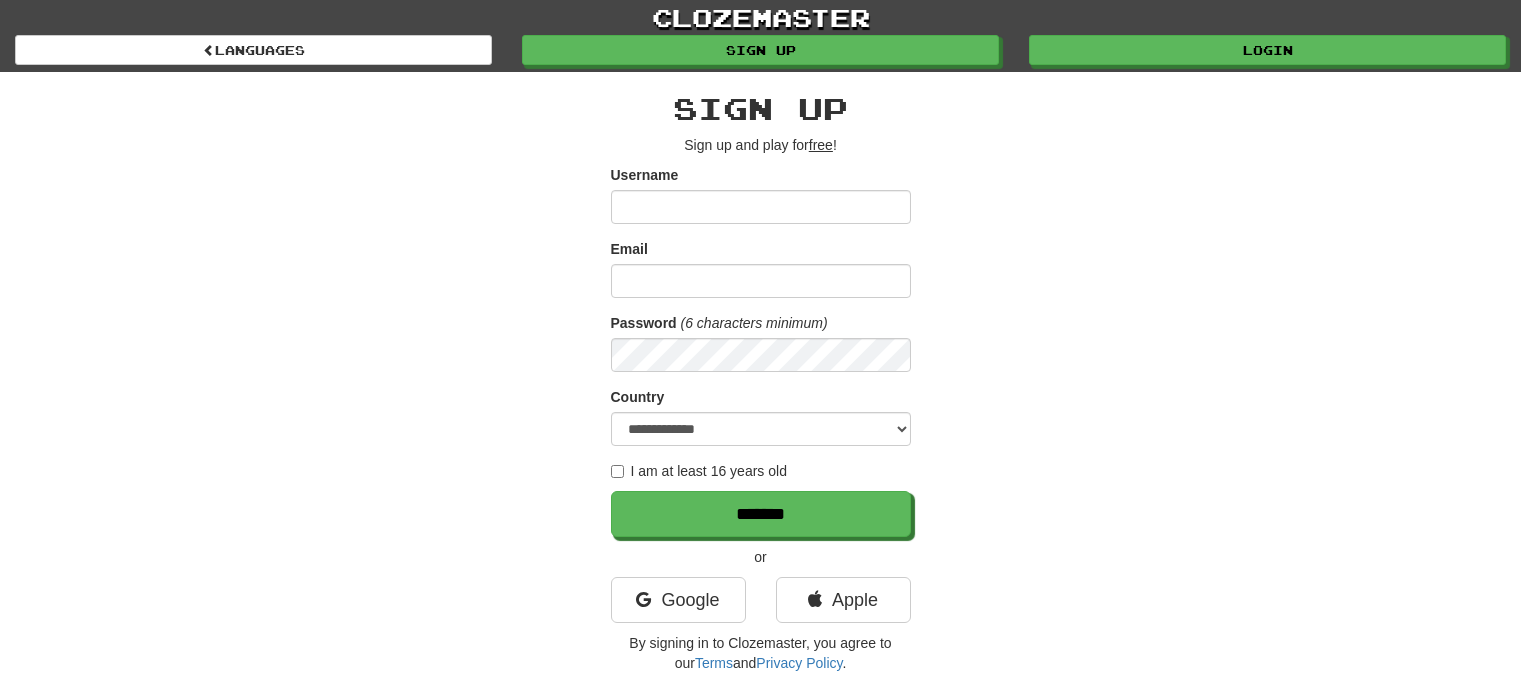 scroll, scrollTop: 0, scrollLeft: 0, axis: both 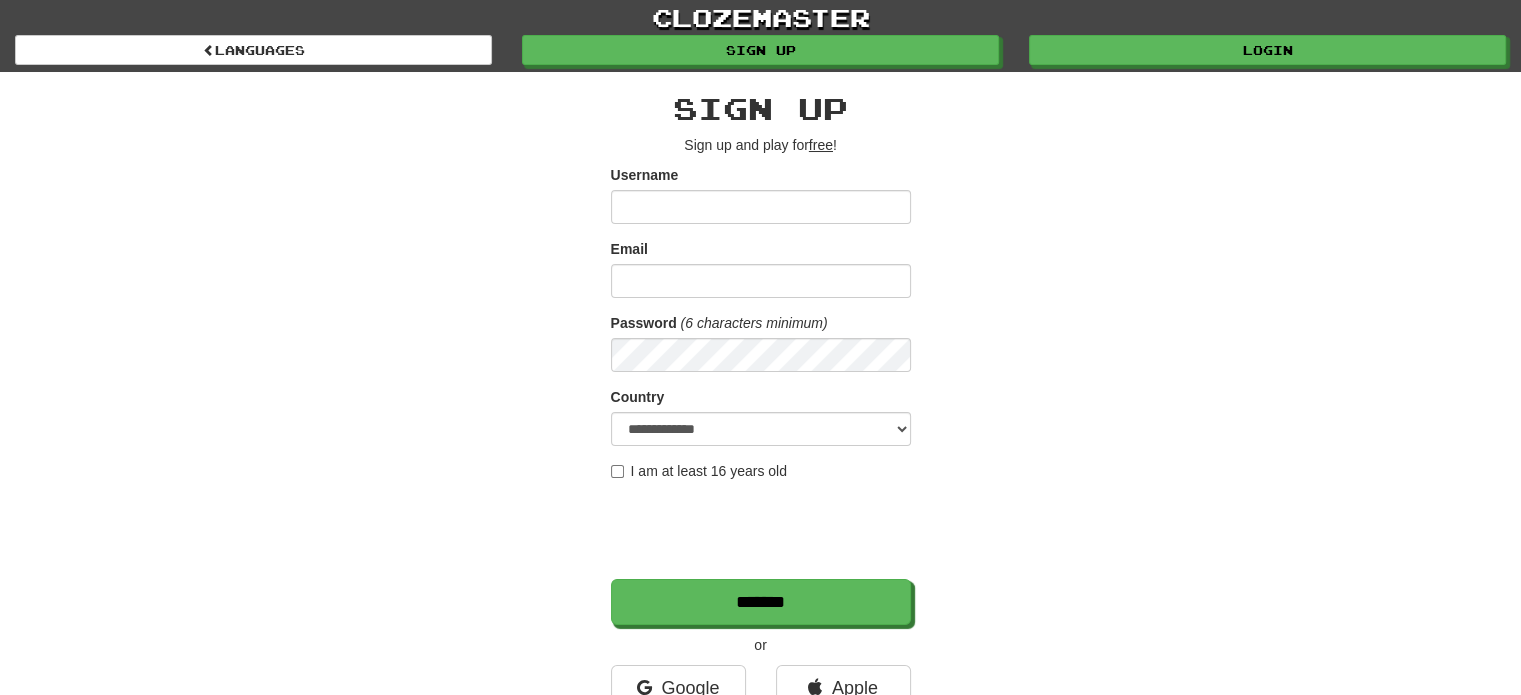 click on "Username" at bounding box center (761, 207) 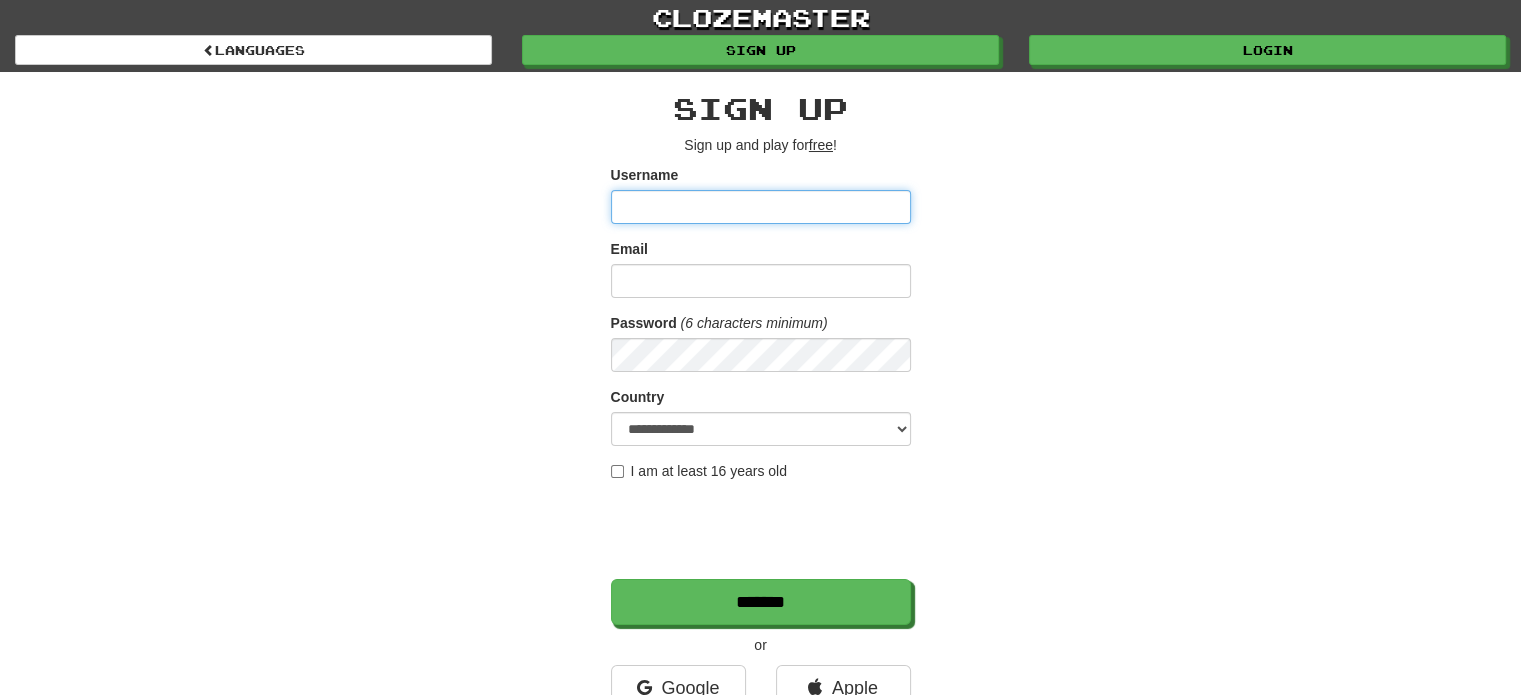 click on "Username" at bounding box center [761, 207] 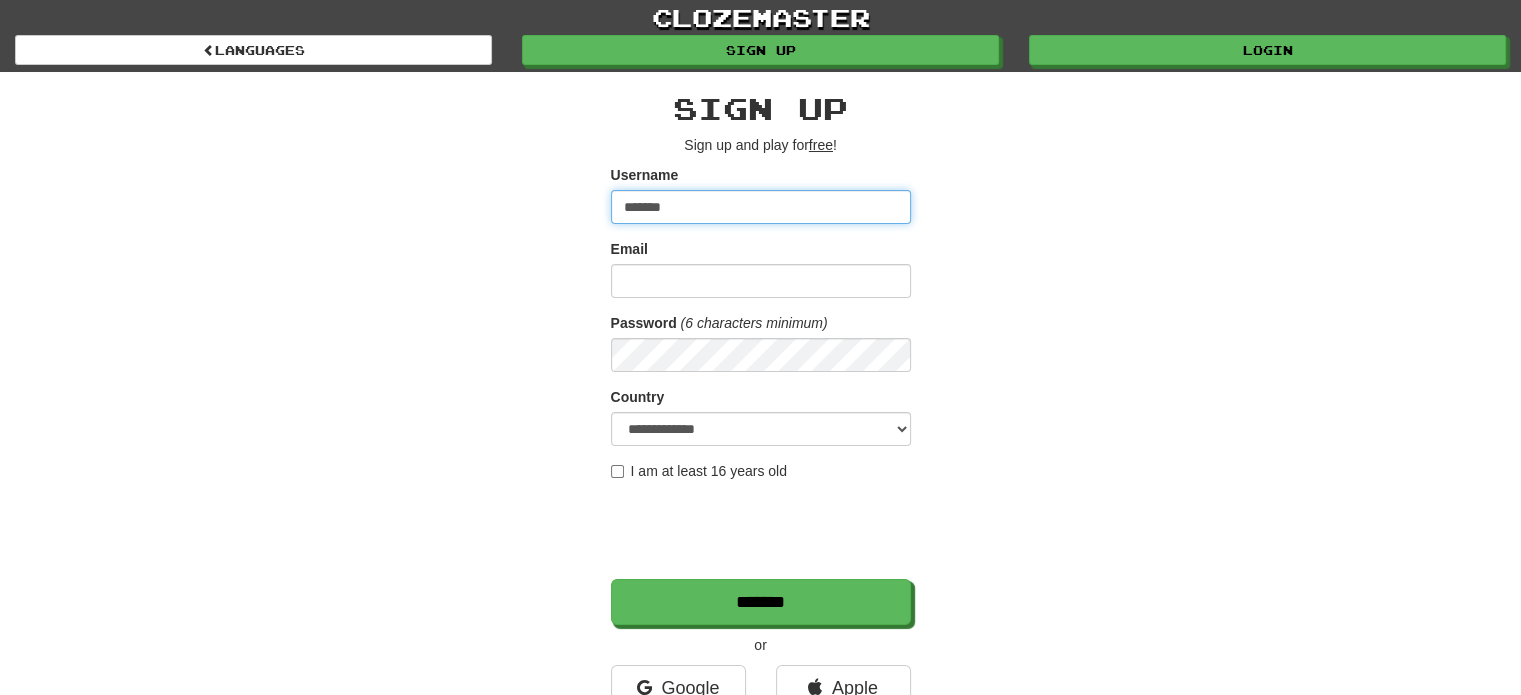 type on "*******" 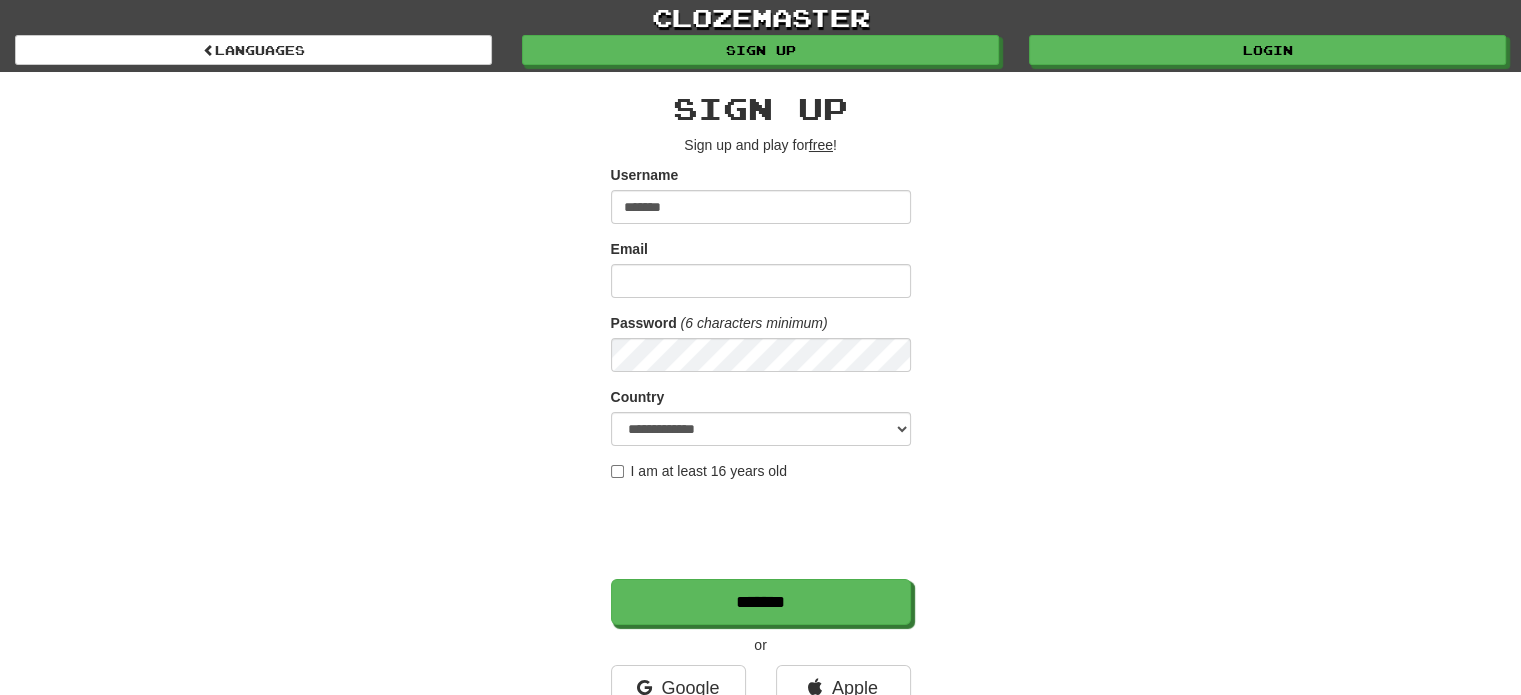 click on "Email" at bounding box center [761, 268] 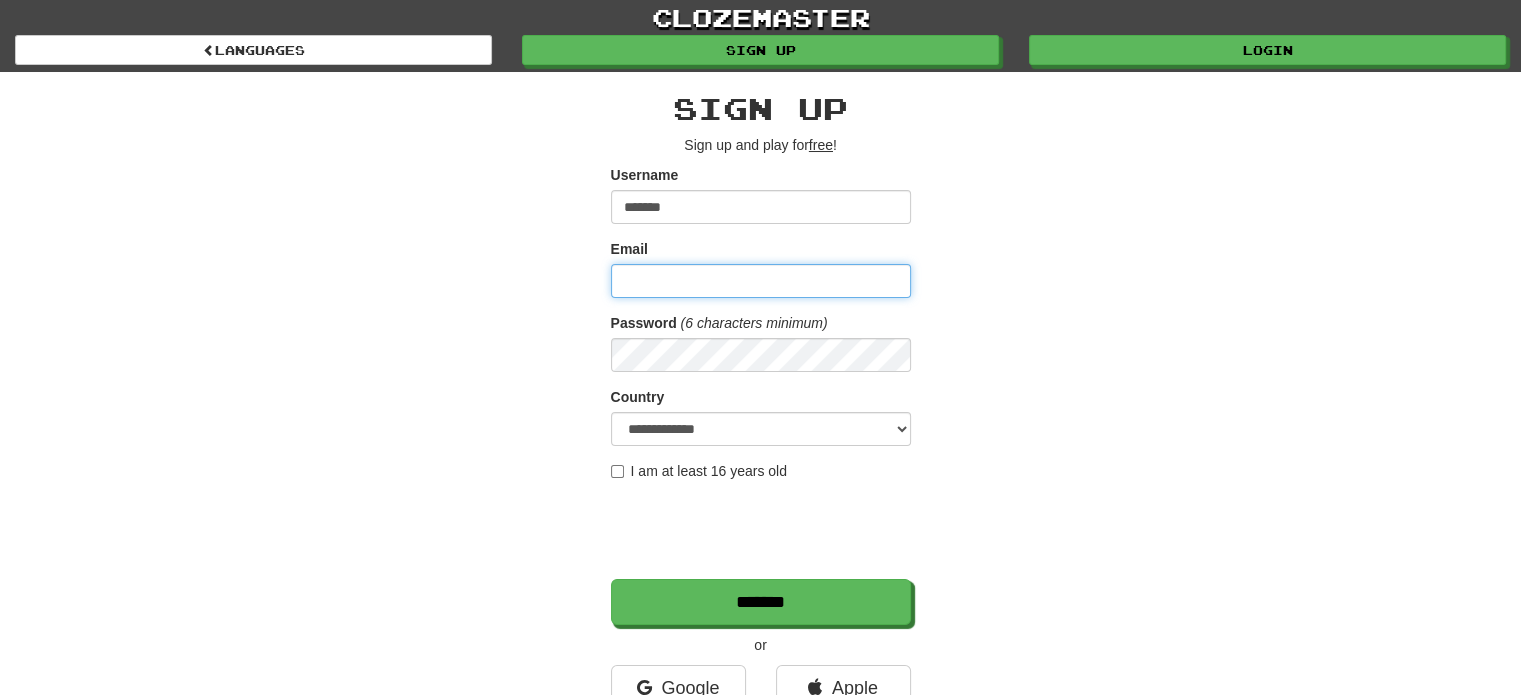 click on "Email" at bounding box center [761, 281] 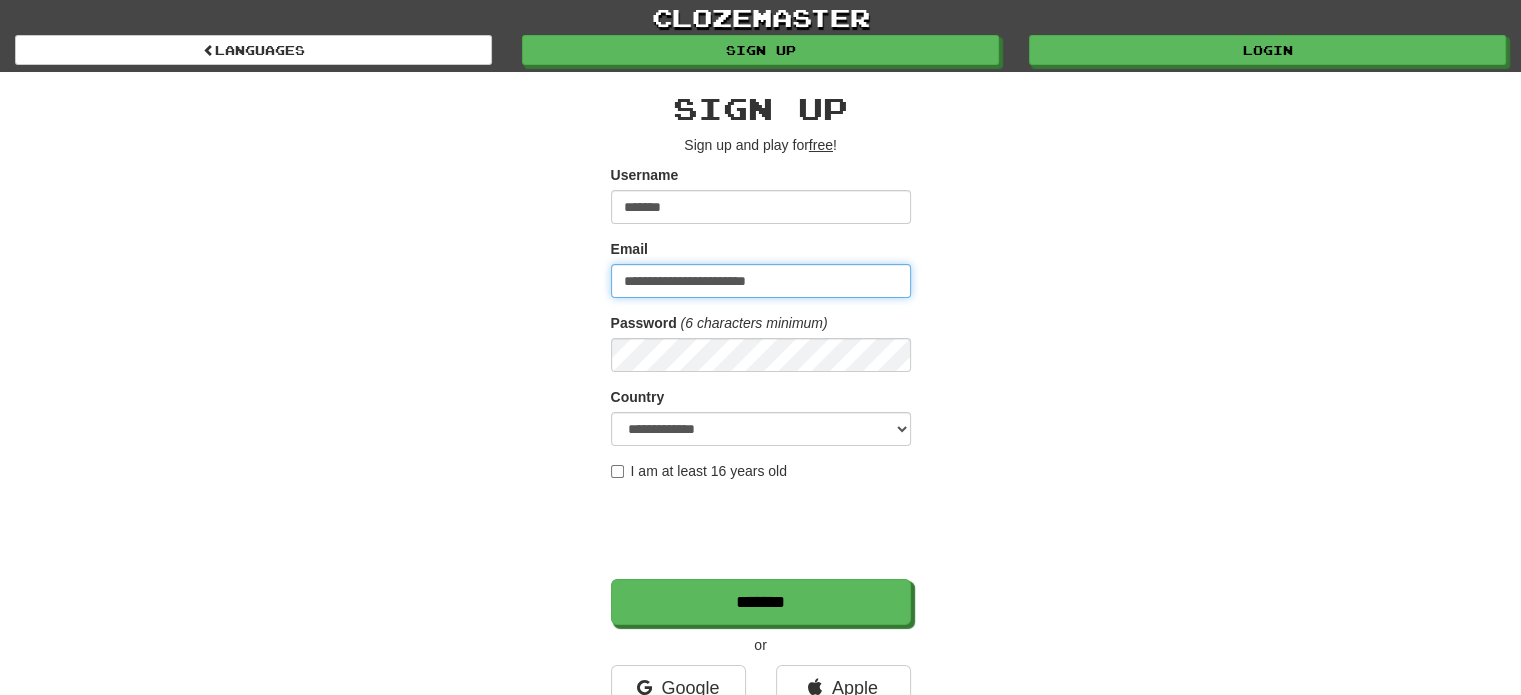 type on "**********" 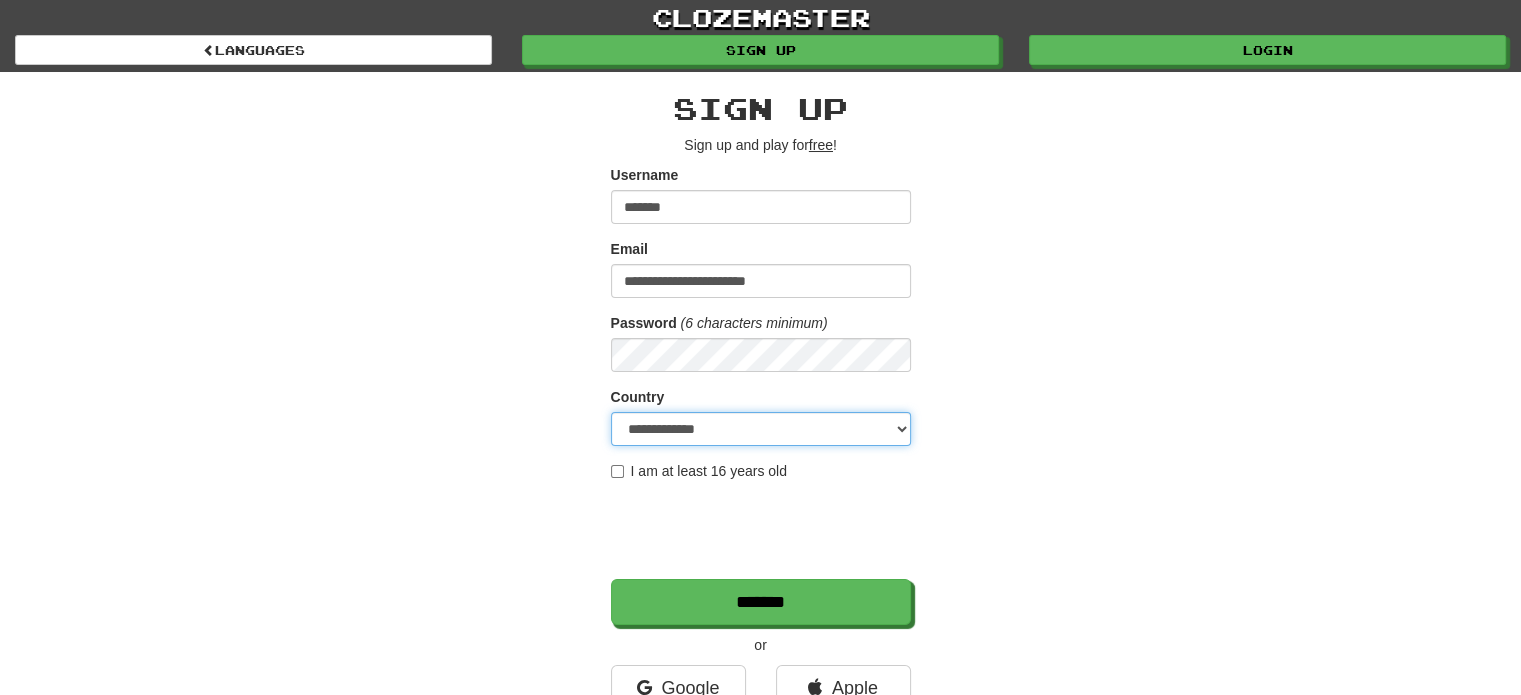 click on "**********" at bounding box center (761, 429) 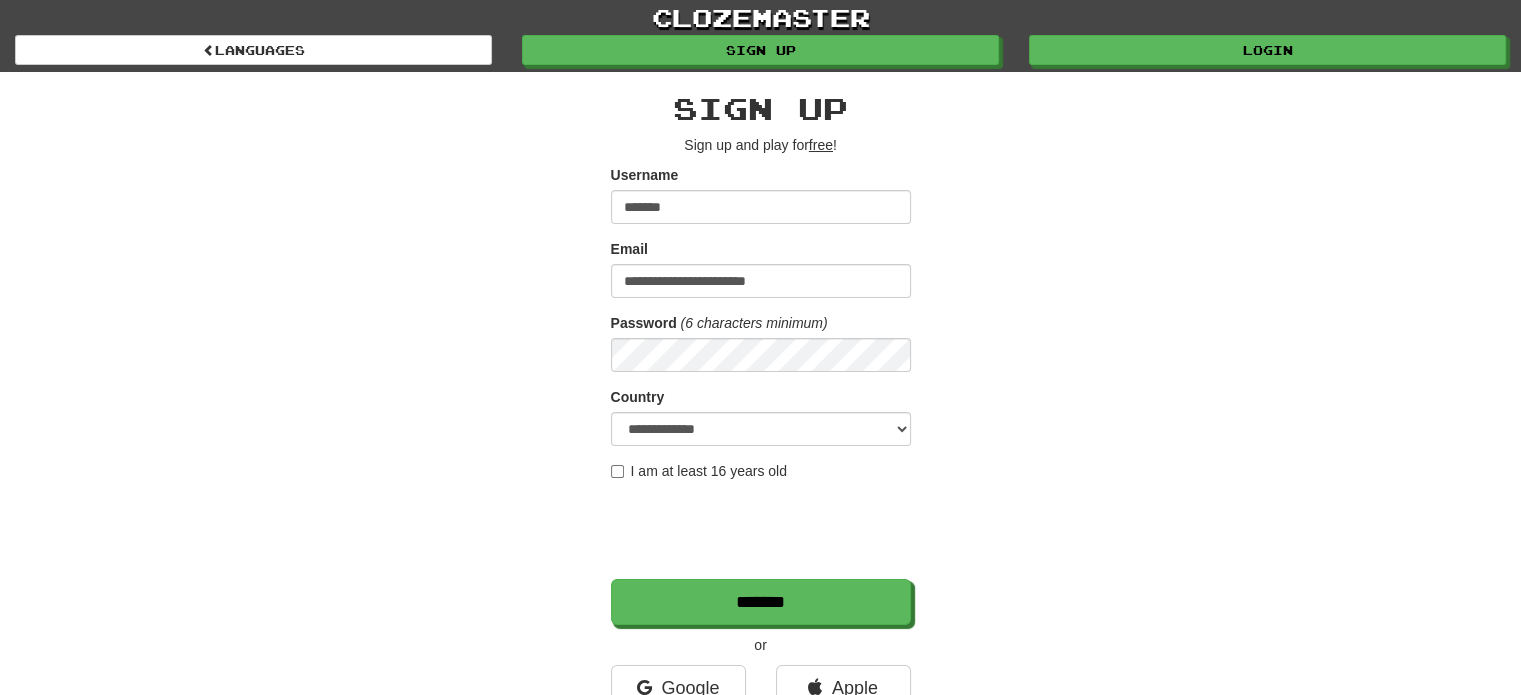 click on "**********" at bounding box center [761, 421] 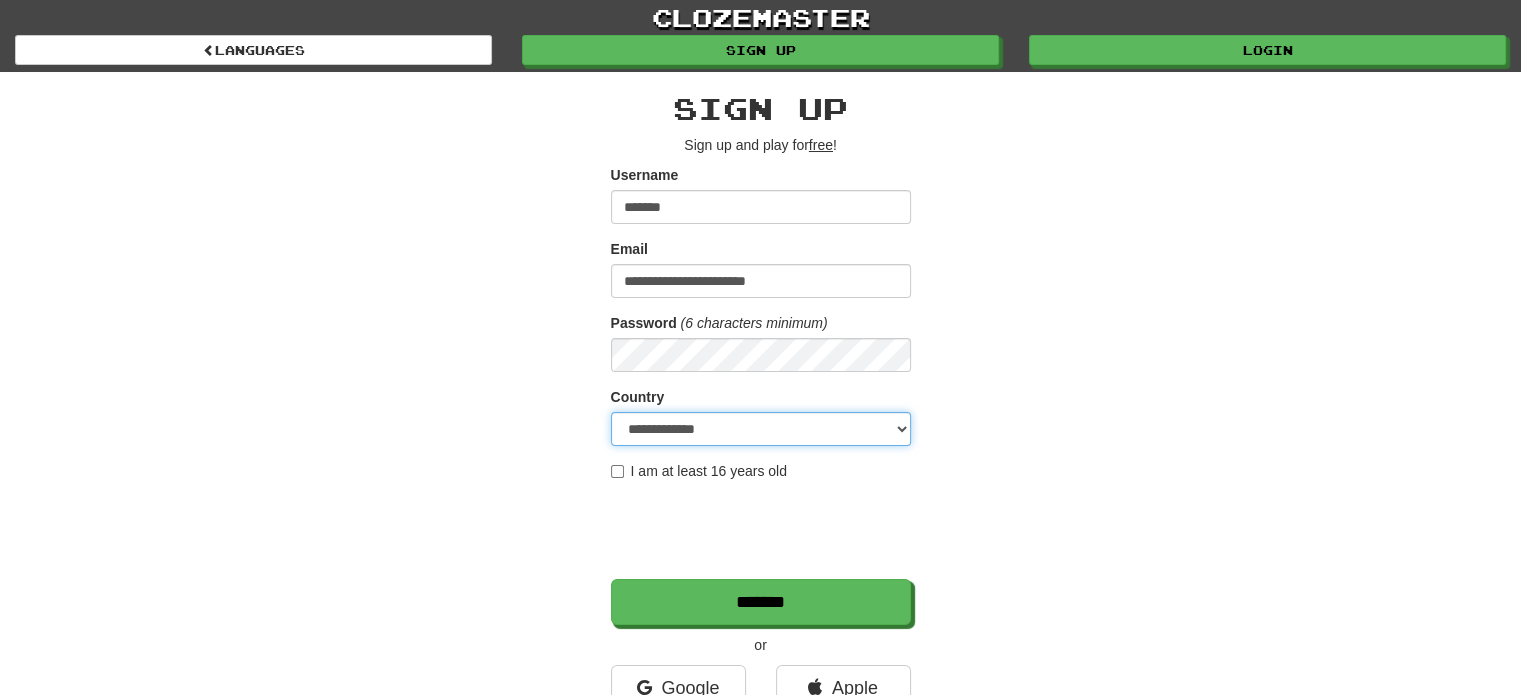 click on "**********" at bounding box center (761, 429) 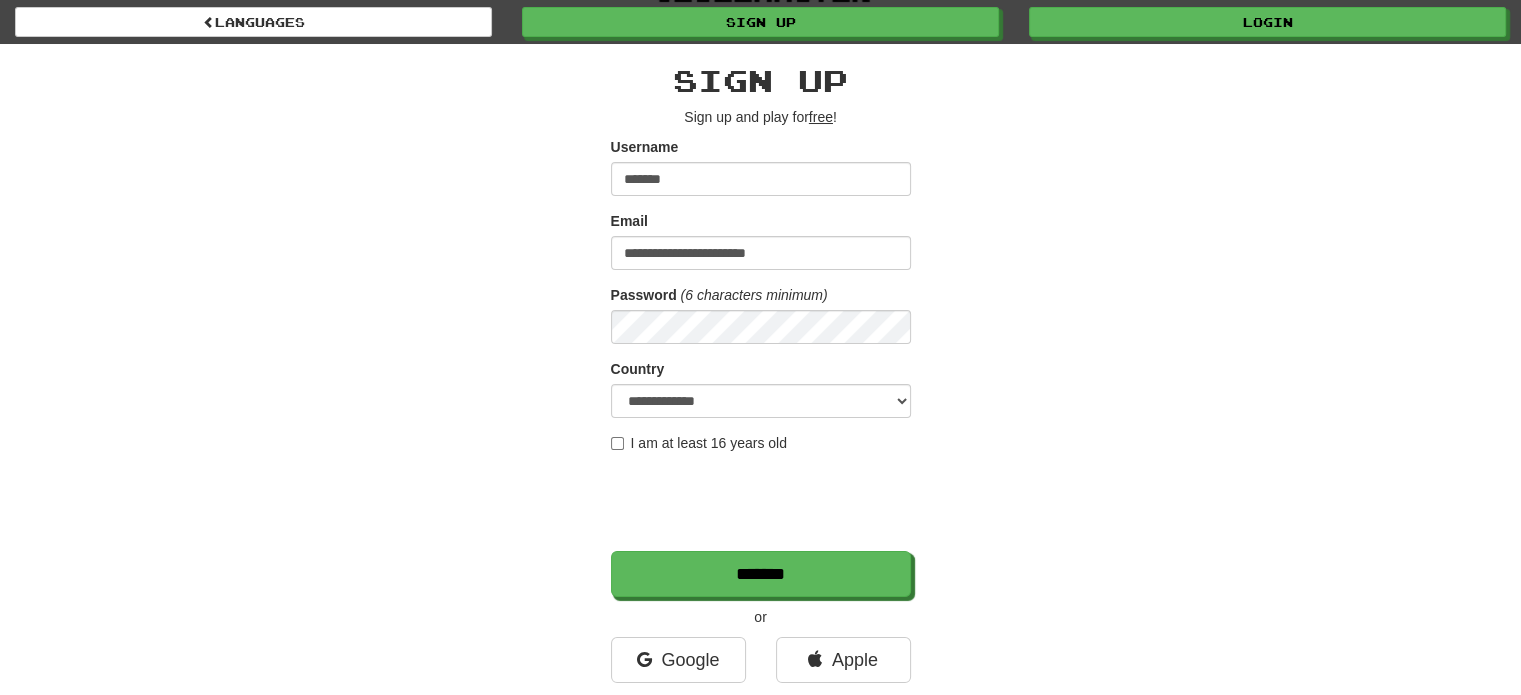 scroll, scrollTop: 100, scrollLeft: 0, axis: vertical 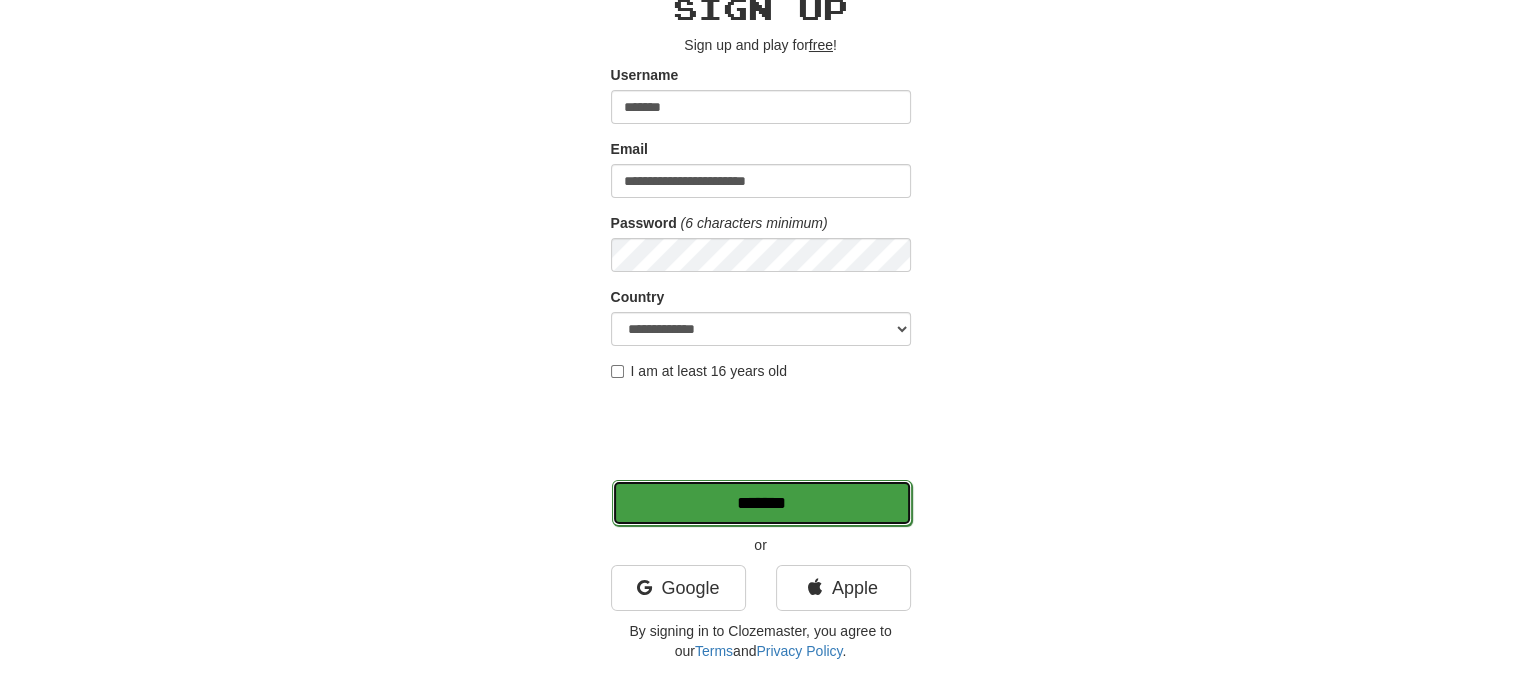 click on "*******" at bounding box center (762, 503) 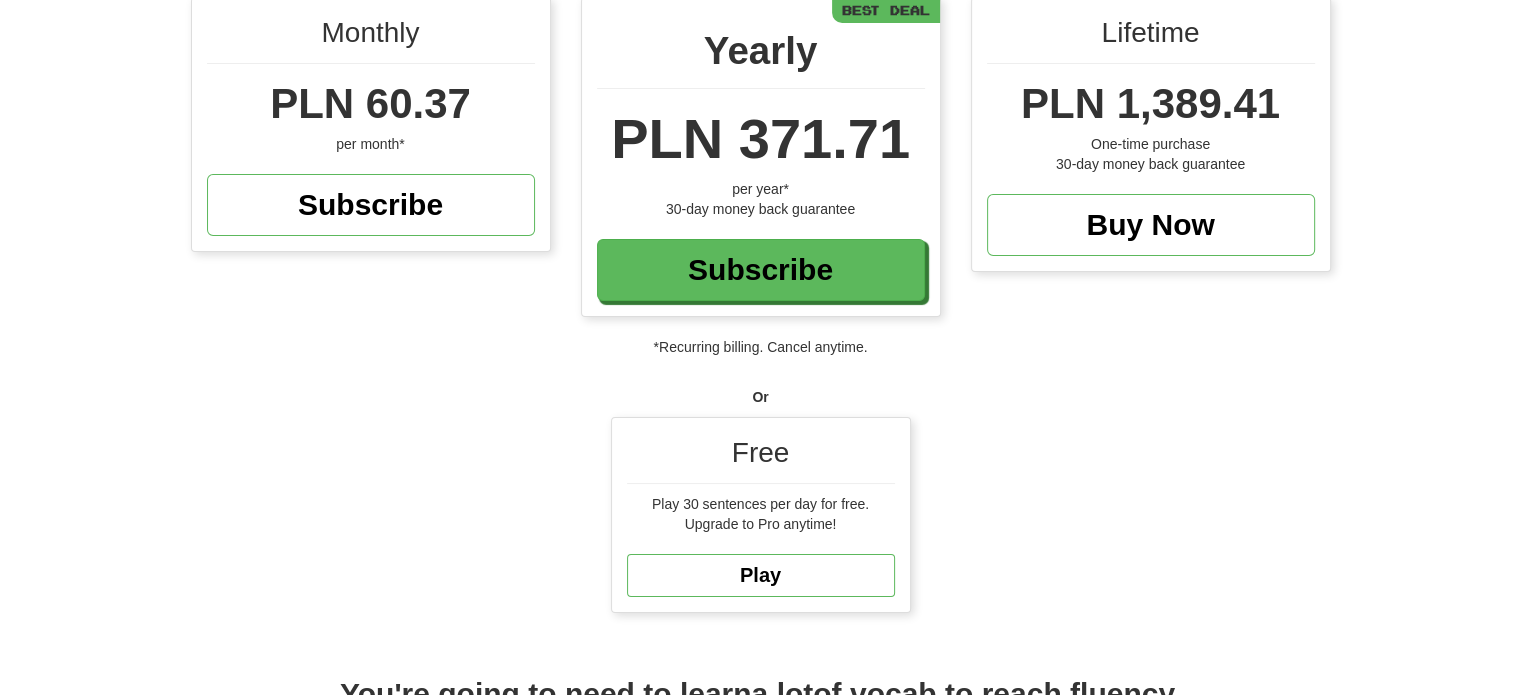 scroll, scrollTop: 300, scrollLeft: 0, axis: vertical 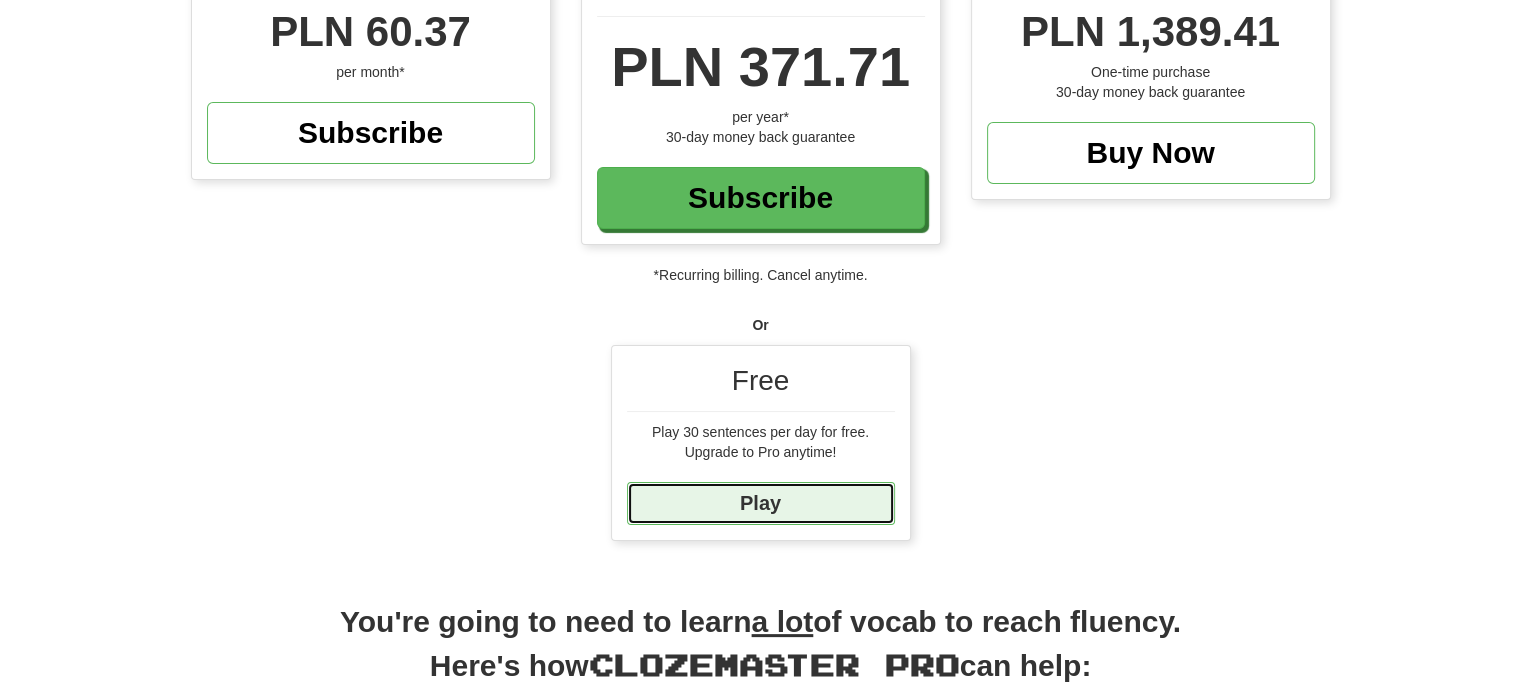 click on "Play" at bounding box center [761, 503] 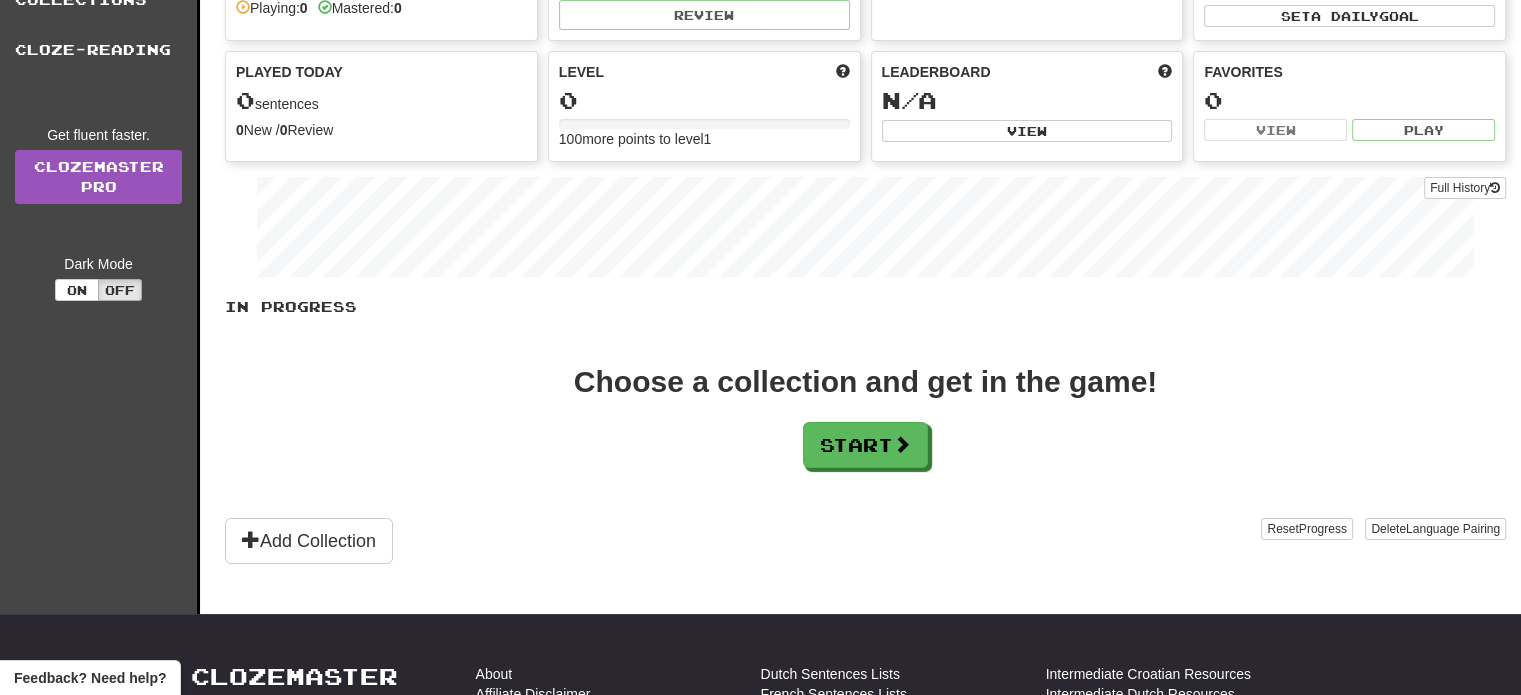 scroll, scrollTop: 200, scrollLeft: 0, axis: vertical 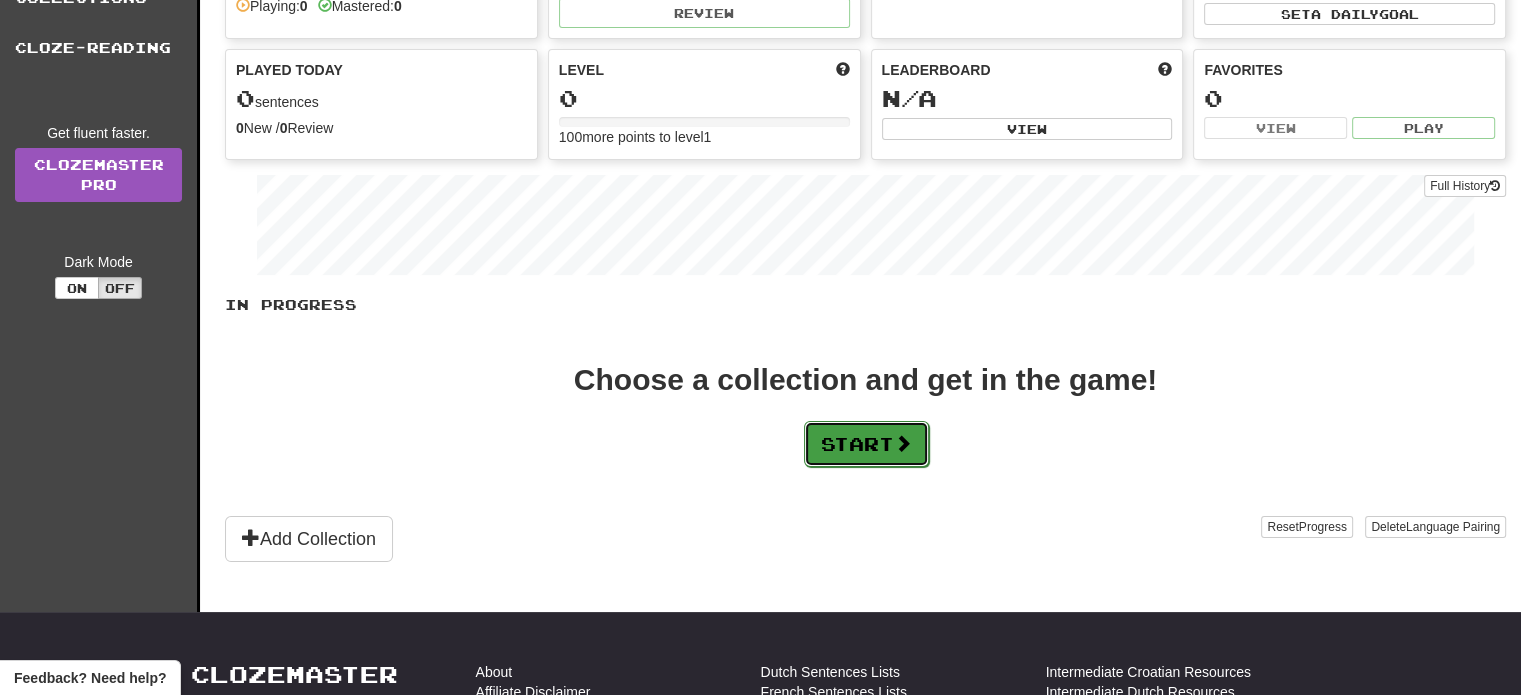click on "Start" at bounding box center [866, 444] 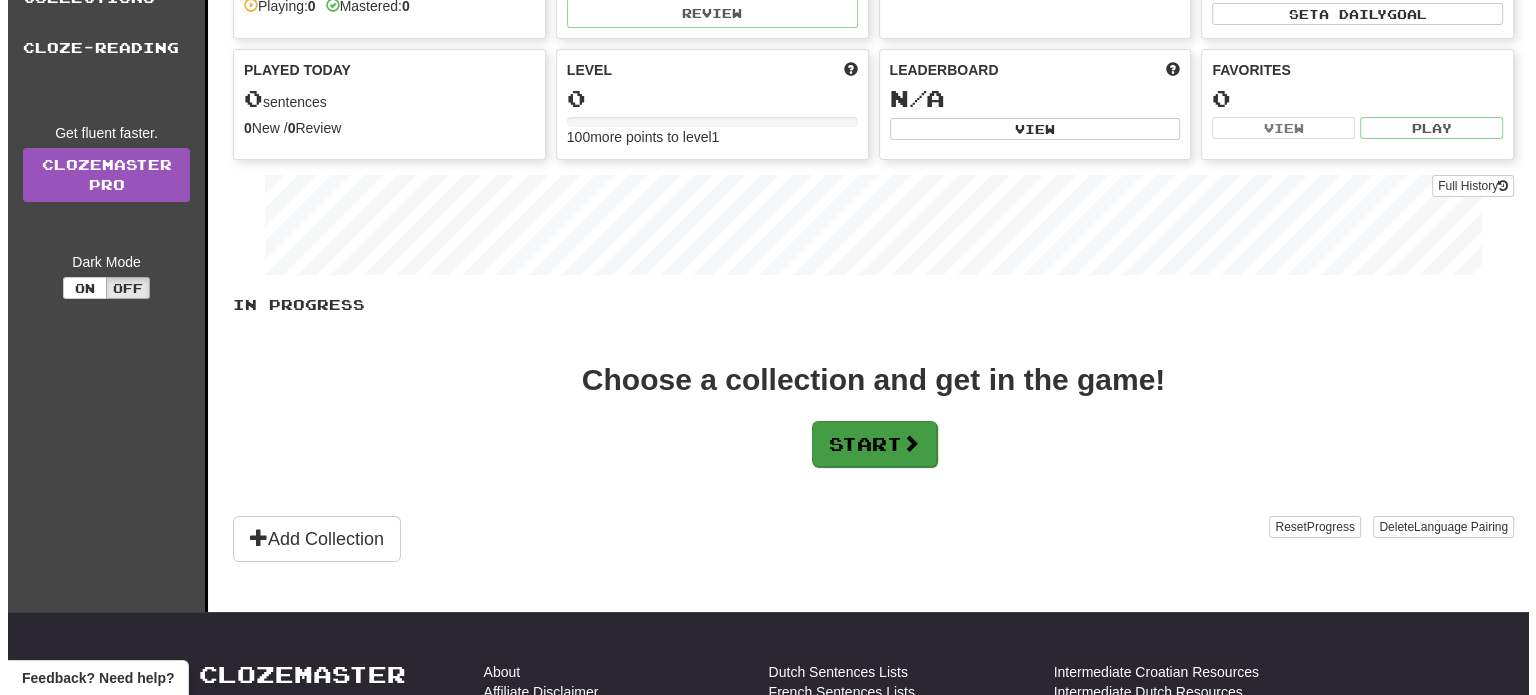 scroll, scrollTop: 0, scrollLeft: 0, axis: both 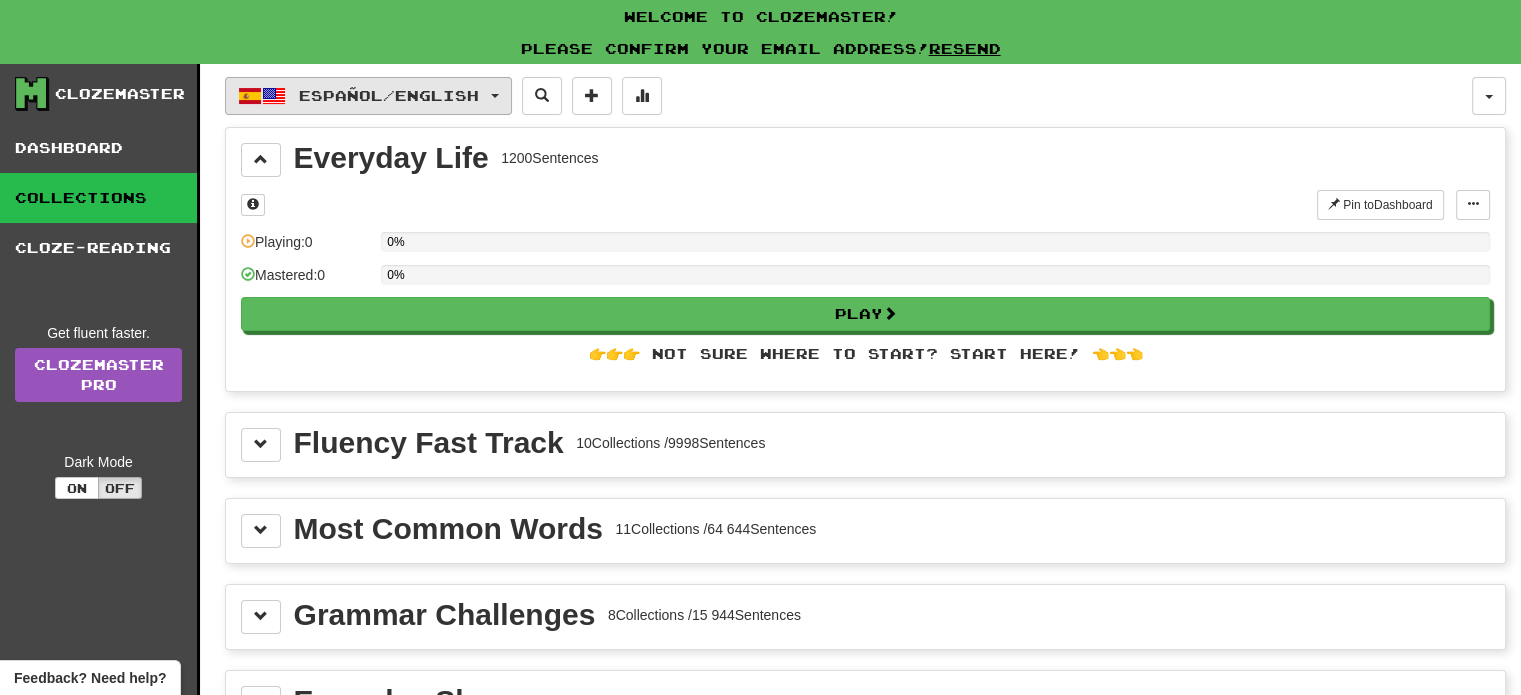 click on "Español  /  English" at bounding box center (368, 96) 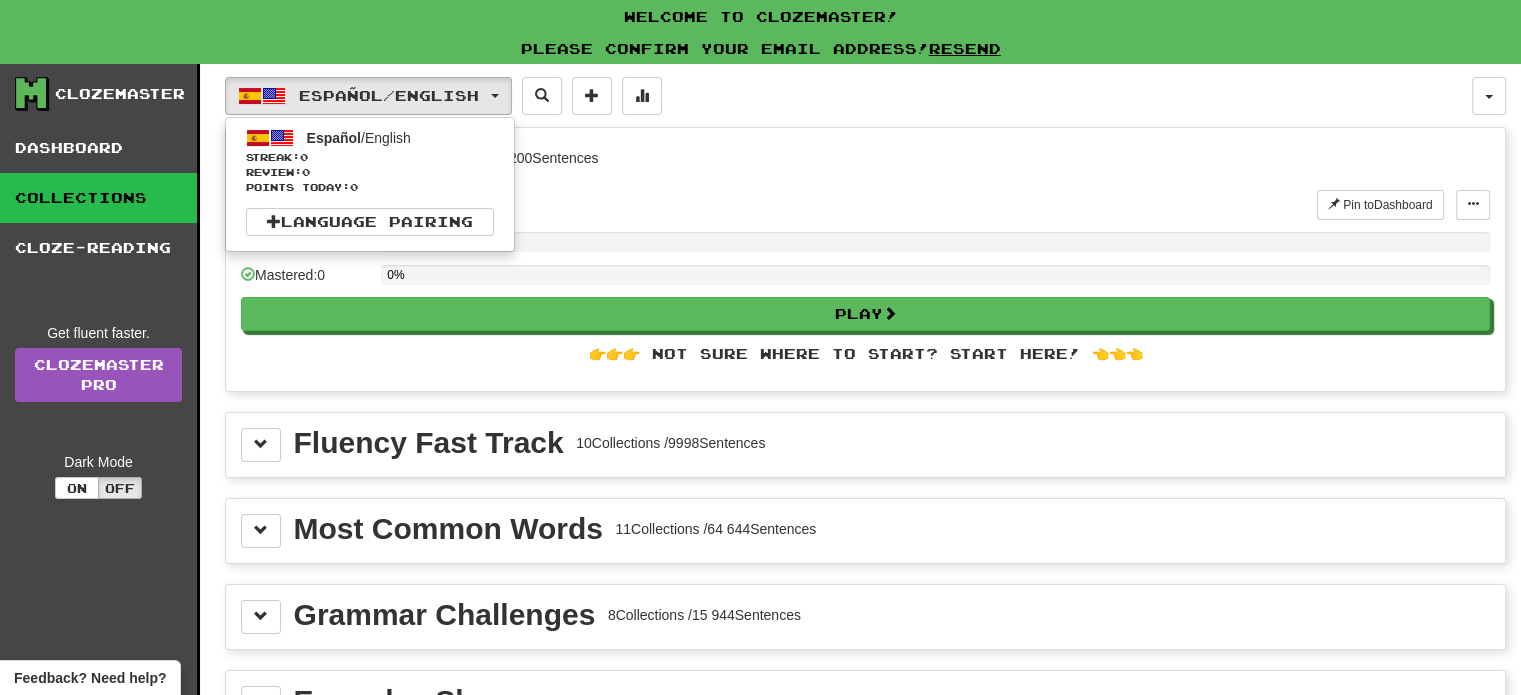 click on "Español  /  English Español  /  English Streak:  0   Review:  0 Points today:  0  Language Pairing Username: Taksiem Edit  Account  Notifications  Activity Feed  Profile  Leaderboard  Forum  Logout Everyday Life 1200  Sentences   Pin to  Dashboard   Pin to  Dashboard Manage Sentences  Playing:  0 0%  Mastered:  0 0% Play  👉👉👉 Not sure where to start? Start here! 👈👈👈 Fluency Fast Track 10  Collections /  9998  Sentences Most Common Words 11  Collections /  64 644  Sentences Grammar Challenges 8  Collections /  15 944  Sentences Everyday Slang 687  Sentences Just the Subjunctive 1173  Sentences Mexican Spanish 1362  Sentences Reading the News 1083  Sentences Spanish Idioms 3087  Sentences Travel Essentials 1168  Sentences Legacy Fast Track 19 746  Sentences Random Collection 19 825  Sentences Custom Collections 0  Sentences" at bounding box center [865, 779] 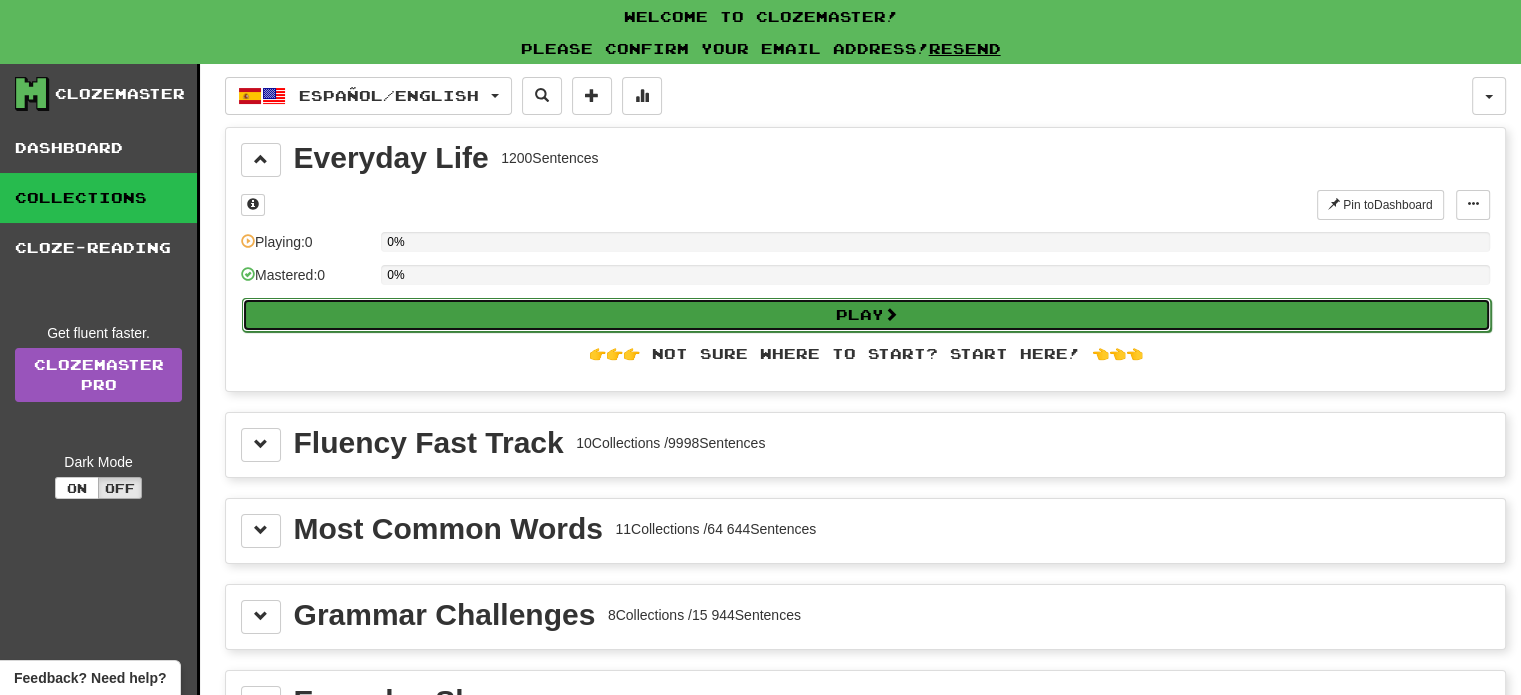 click on "Play" at bounding box center [866, 315] 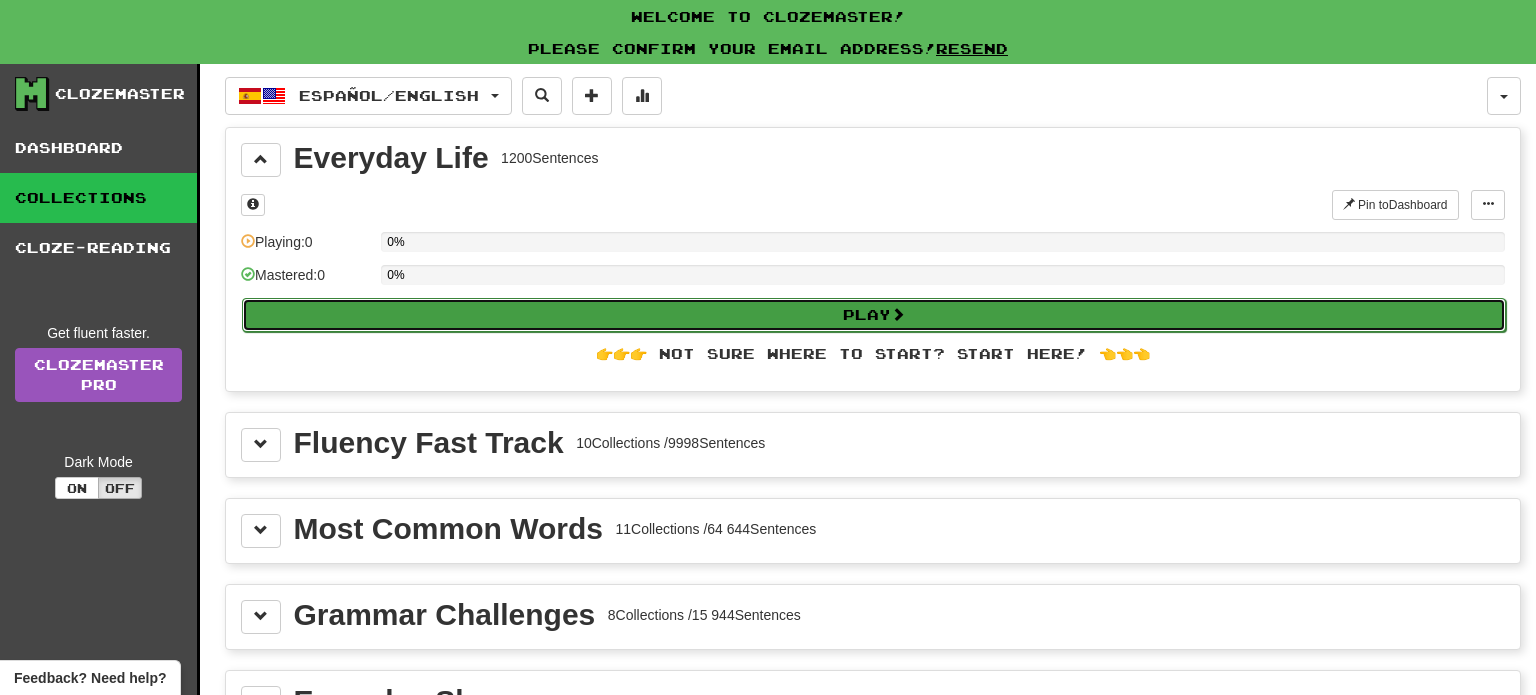 select on "**" 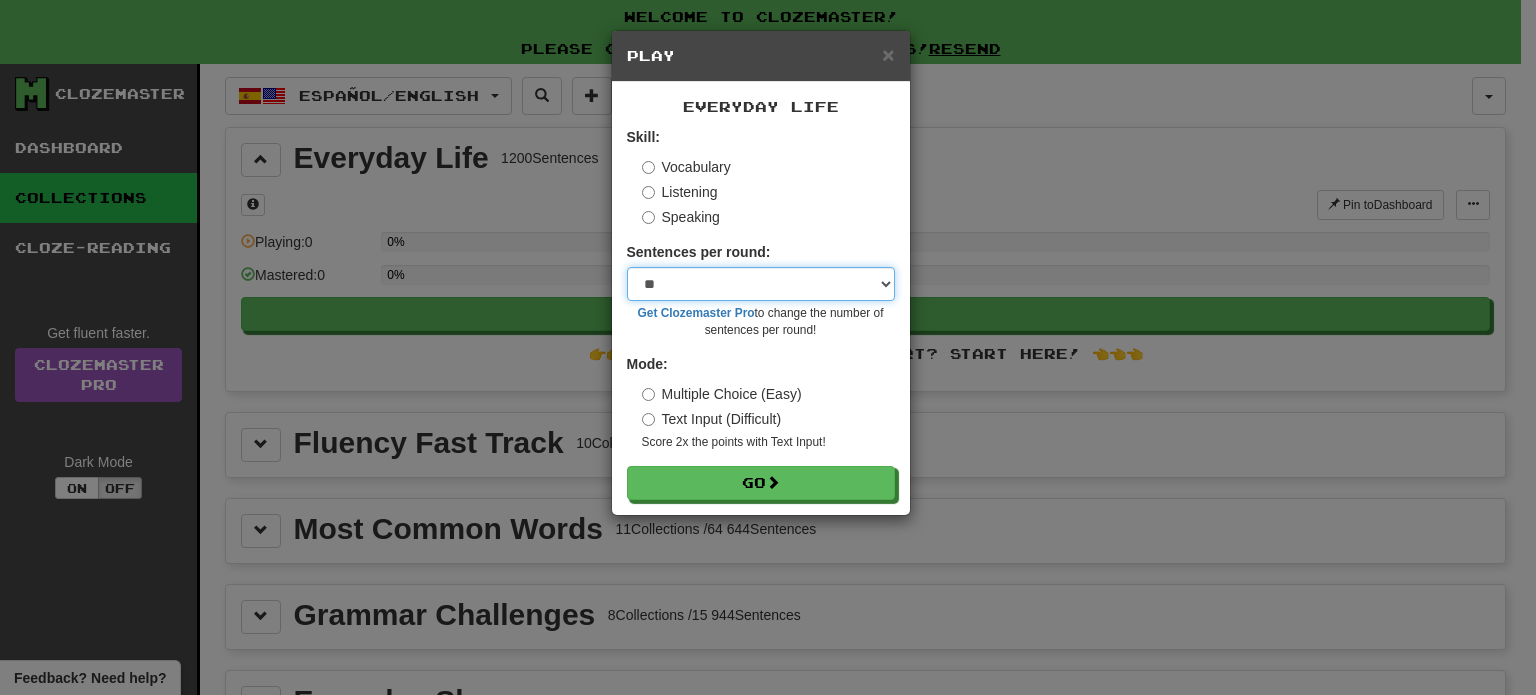 click on "* ** ** ** ** ** *** ********" at bounding box center [761, 284] 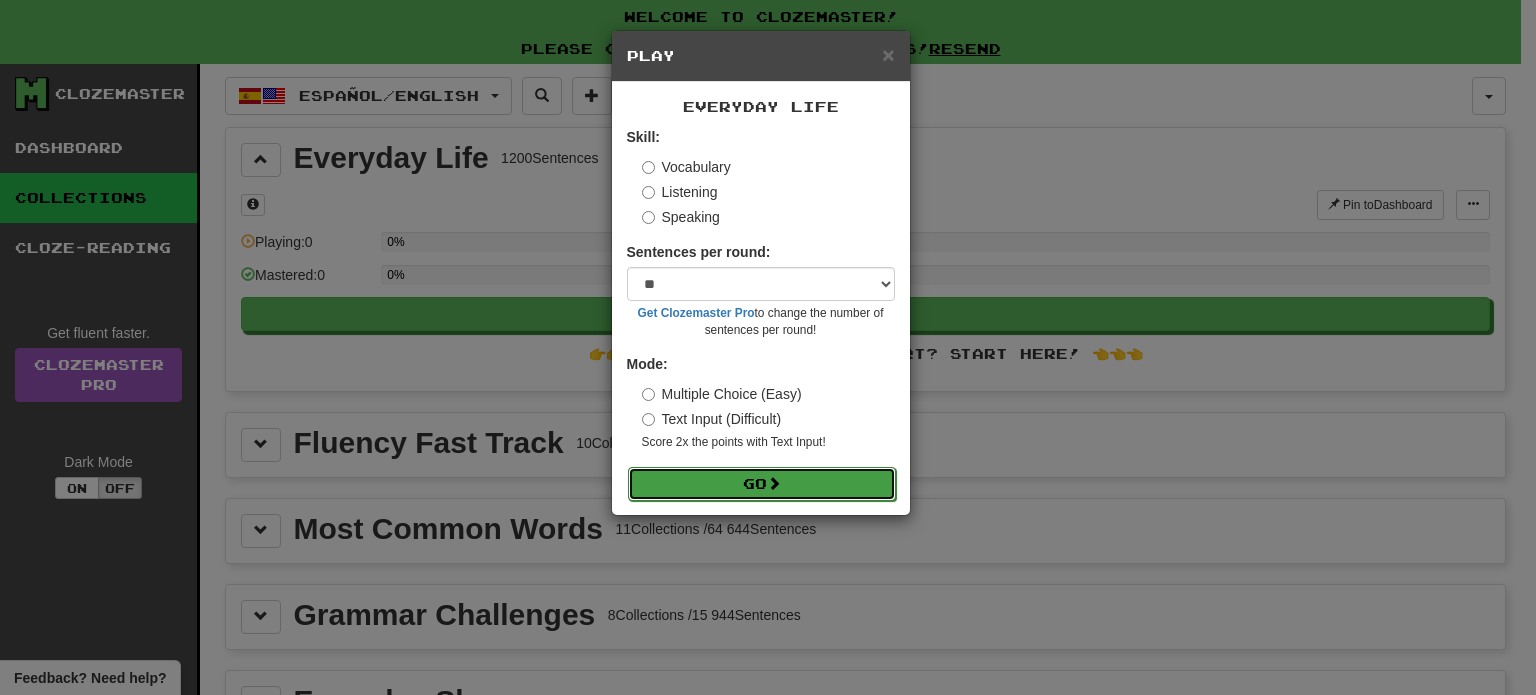 click on "Go" at bounding box center (762, 484) 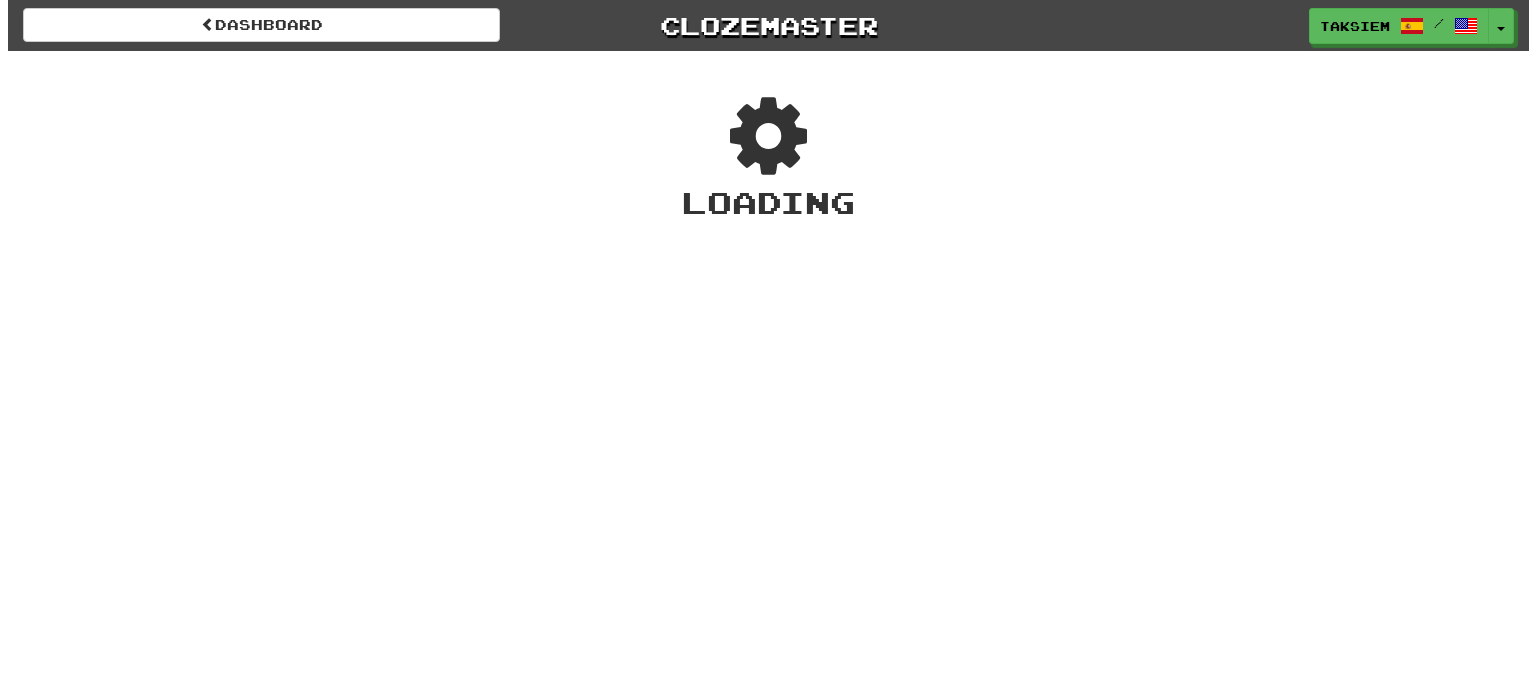scroll, scrollTop: 0, scrollLeft: 0, axis: both 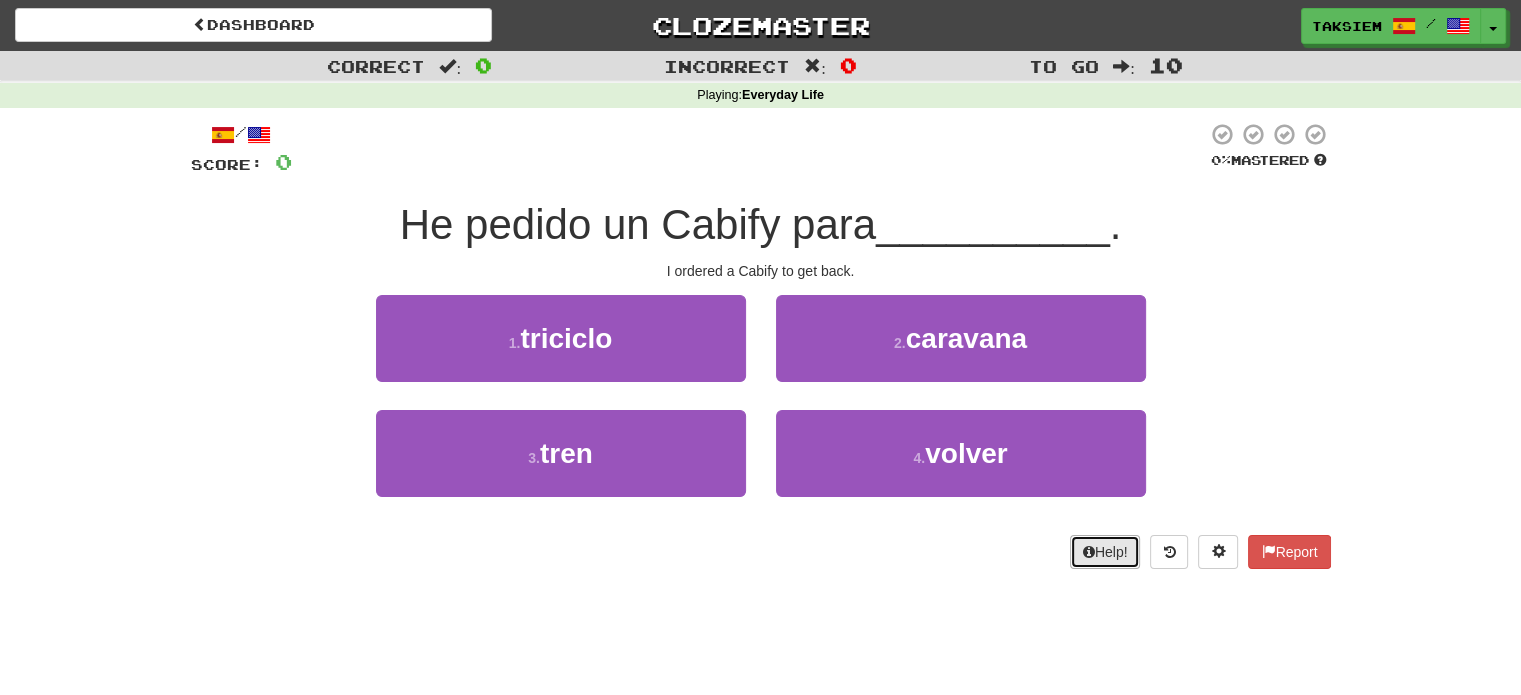 click on "Help!" at bounding box center (1105, 552) 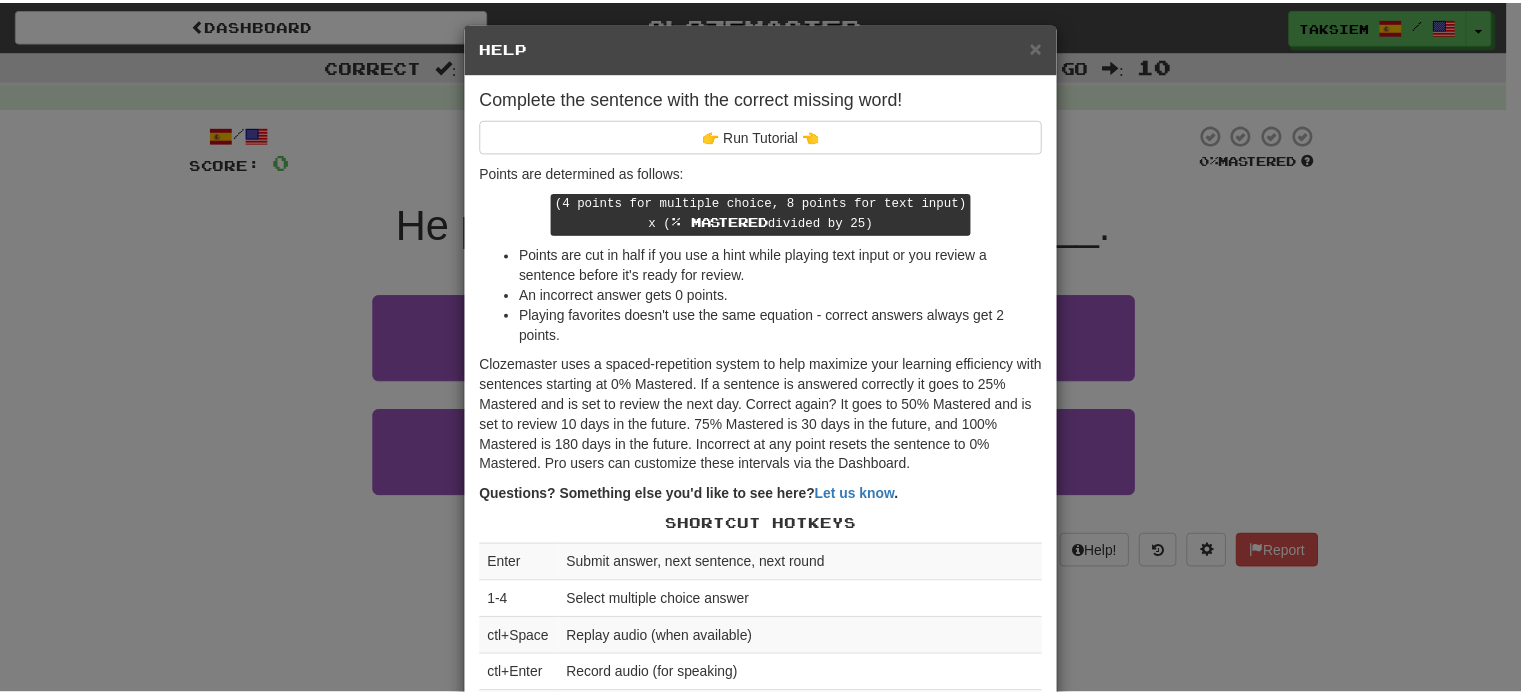 scroll, scrollTop: 0, scrollLeft: 0, axis: both 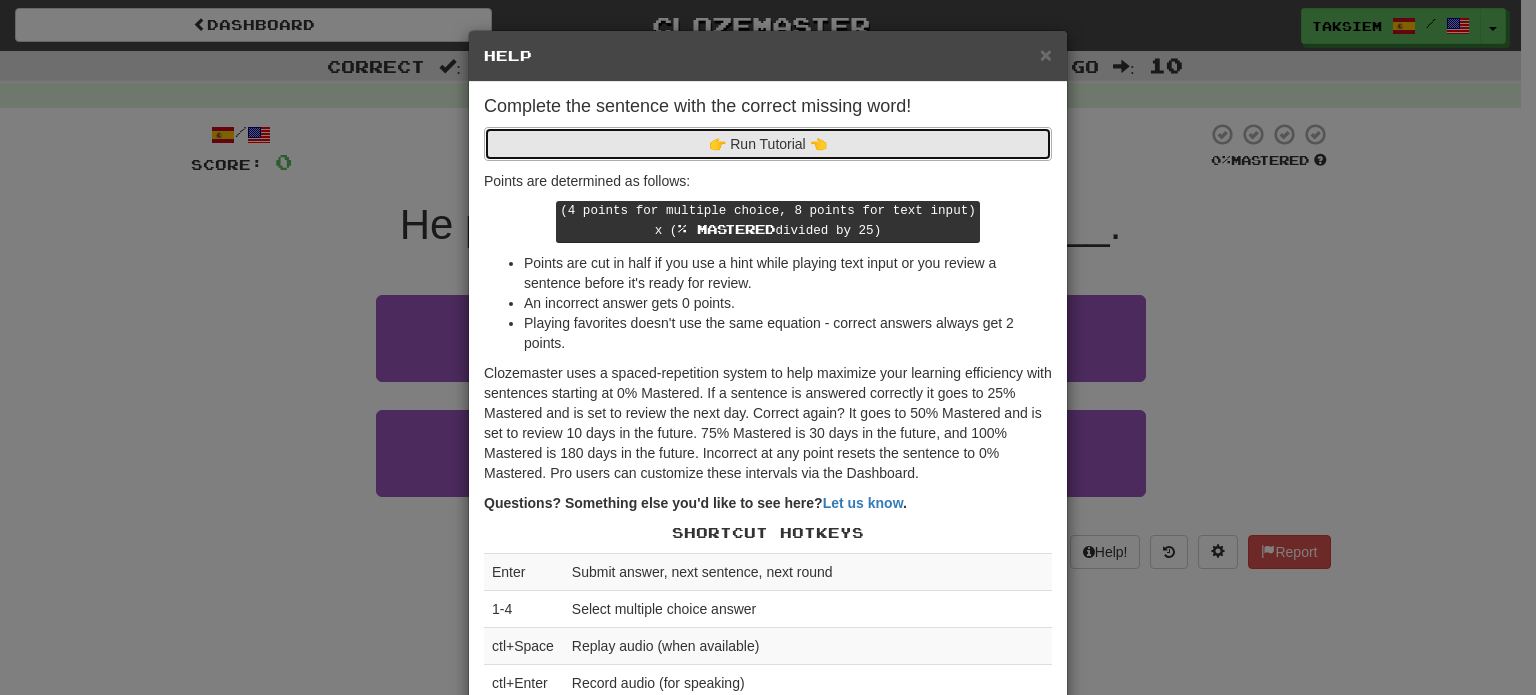 click on "👉 Run Tutorial 👈" at bounding box center [768, 144] 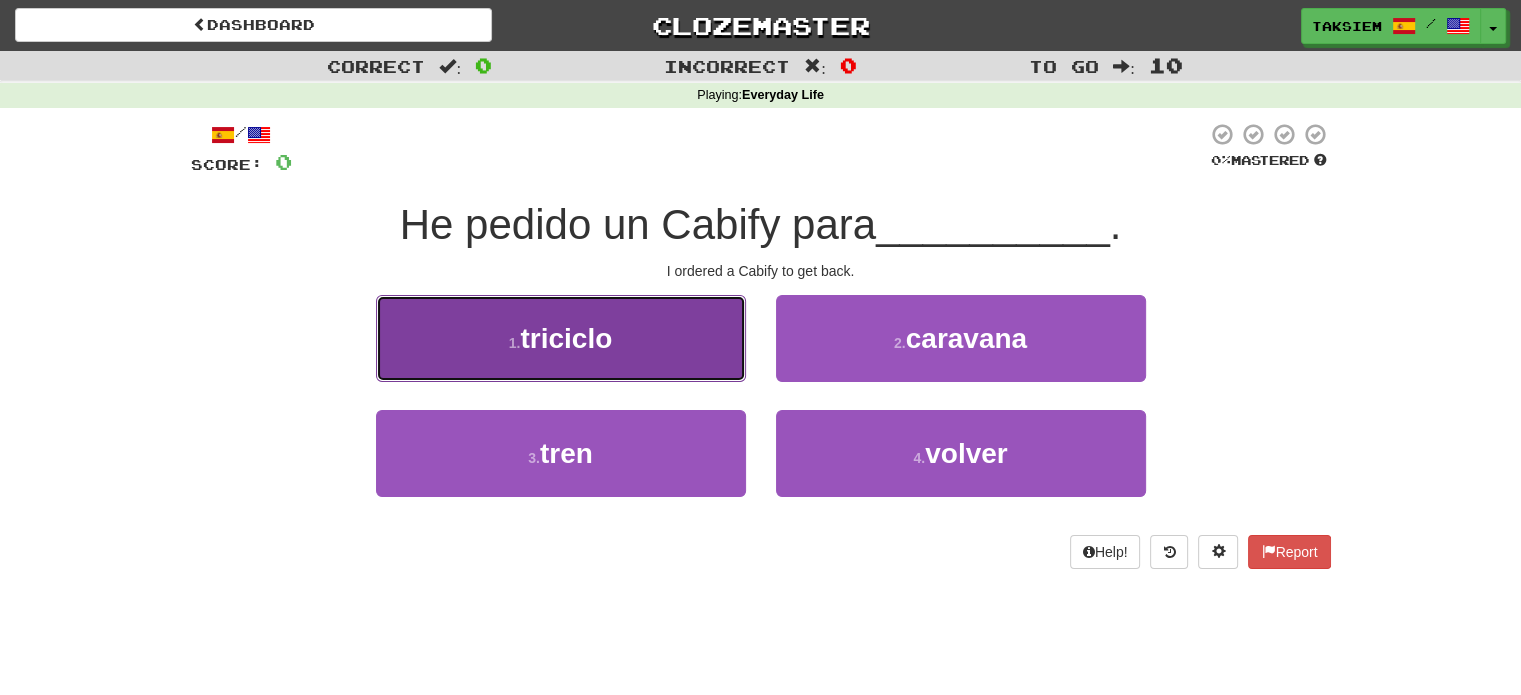 click on "triciclo" at bounding box center [566, 338] 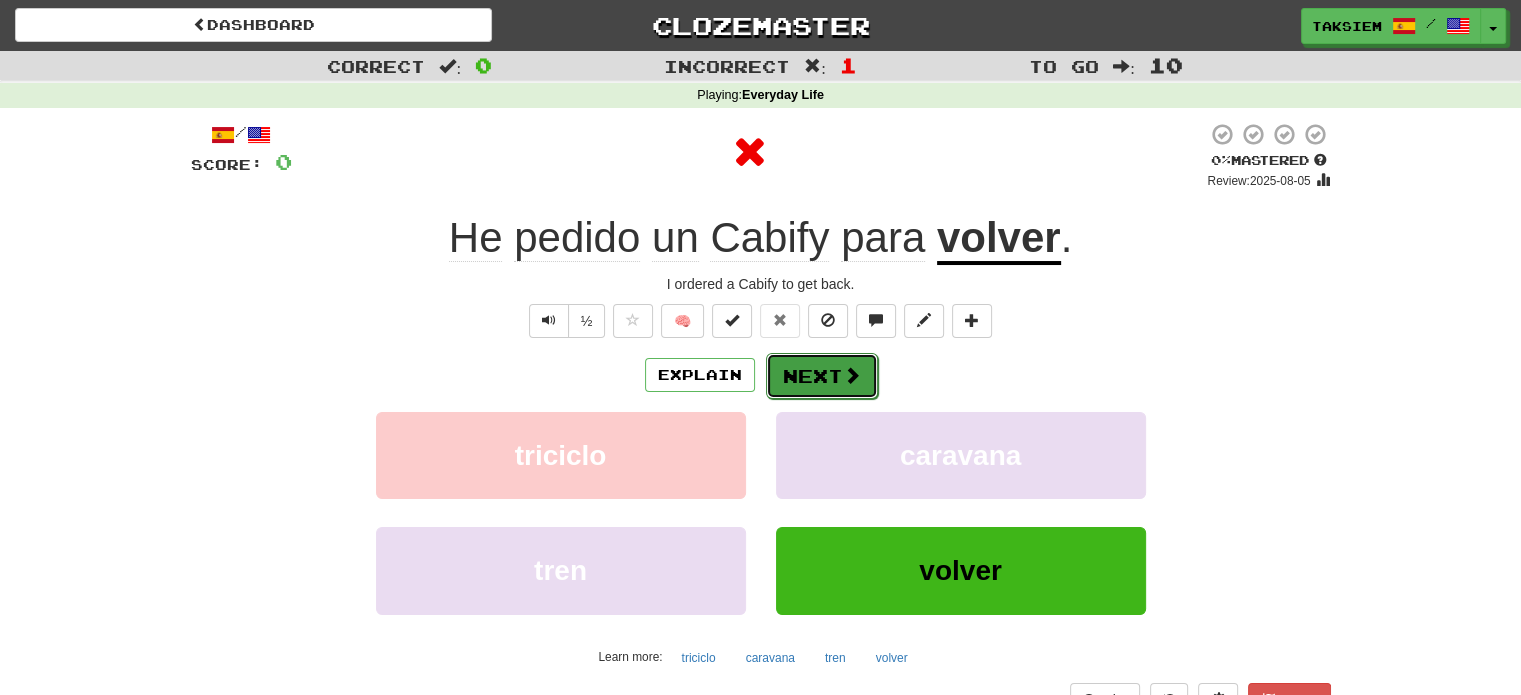 click at bounding box center (852, 375) 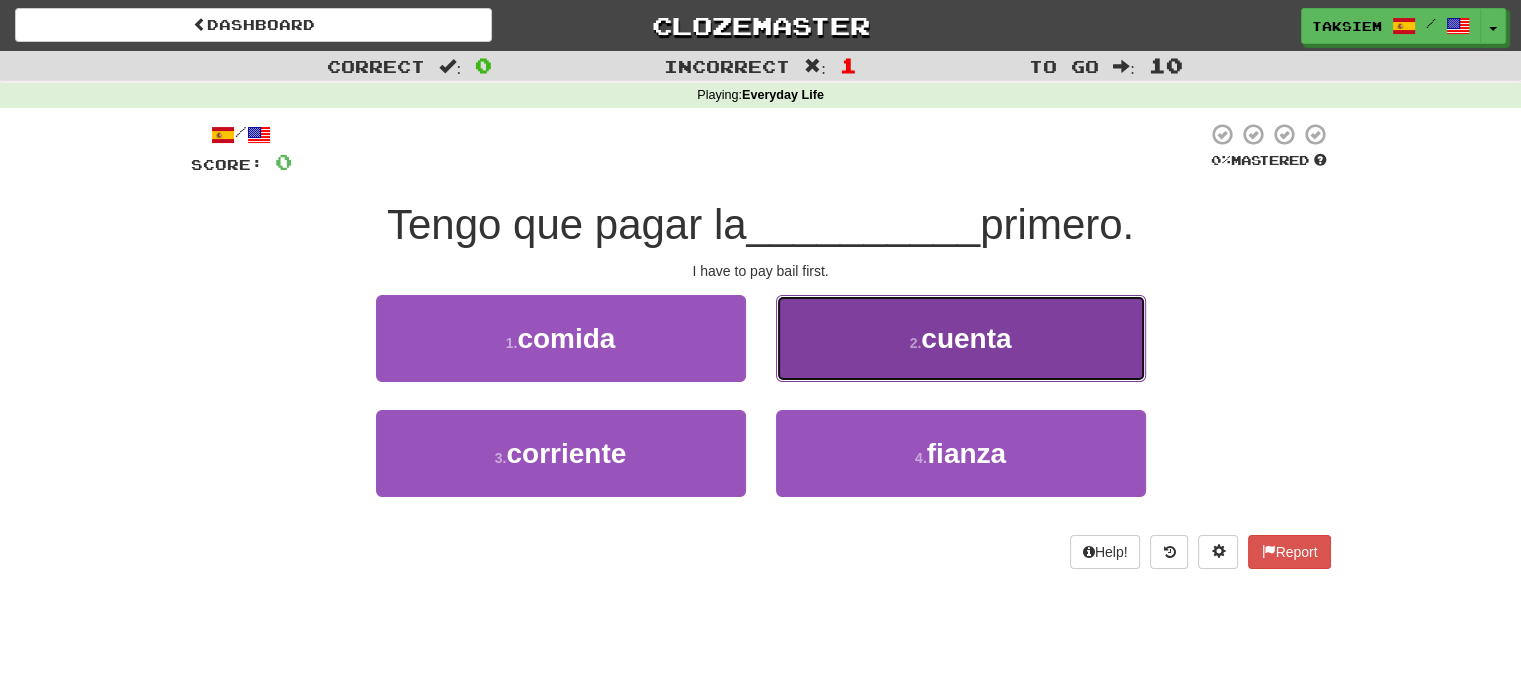 click on "cuenta" at bounding box center (966, 338) 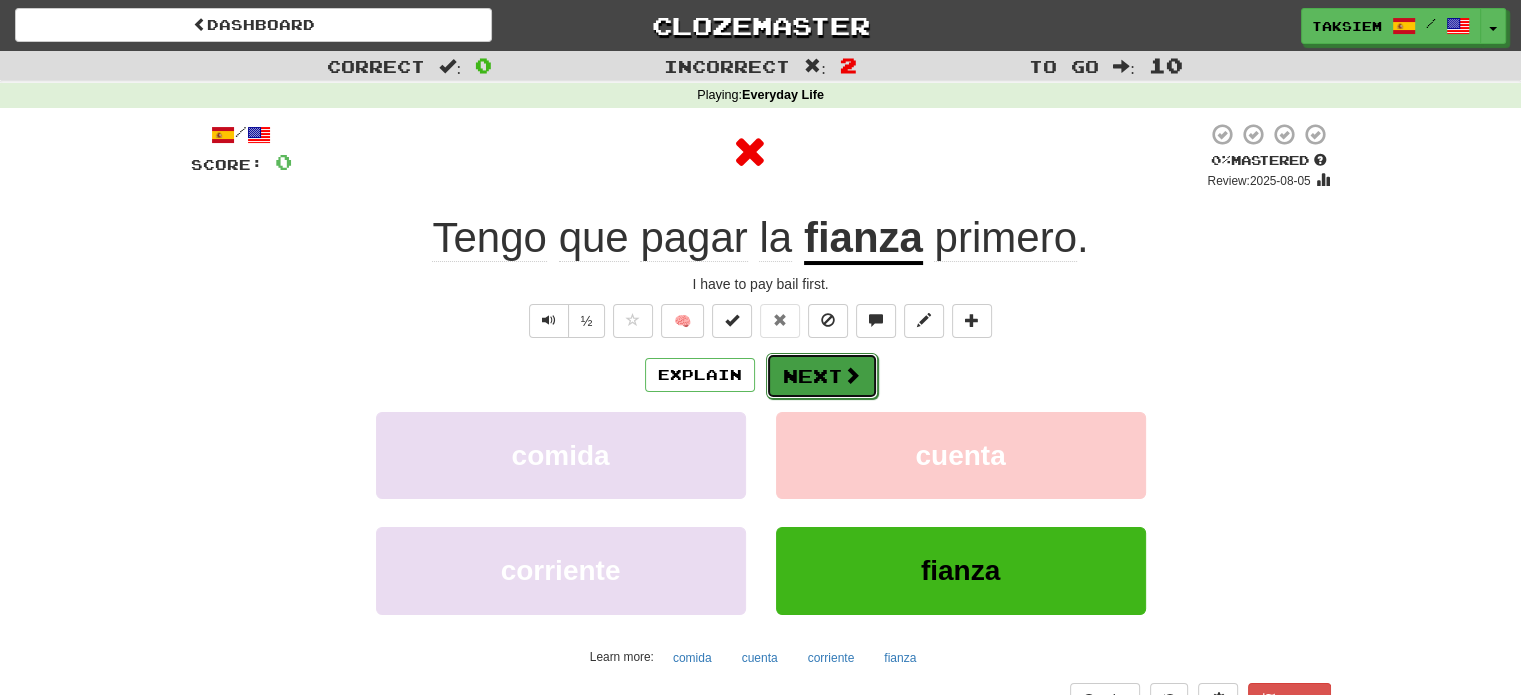 click at bounding box center [852, 375] 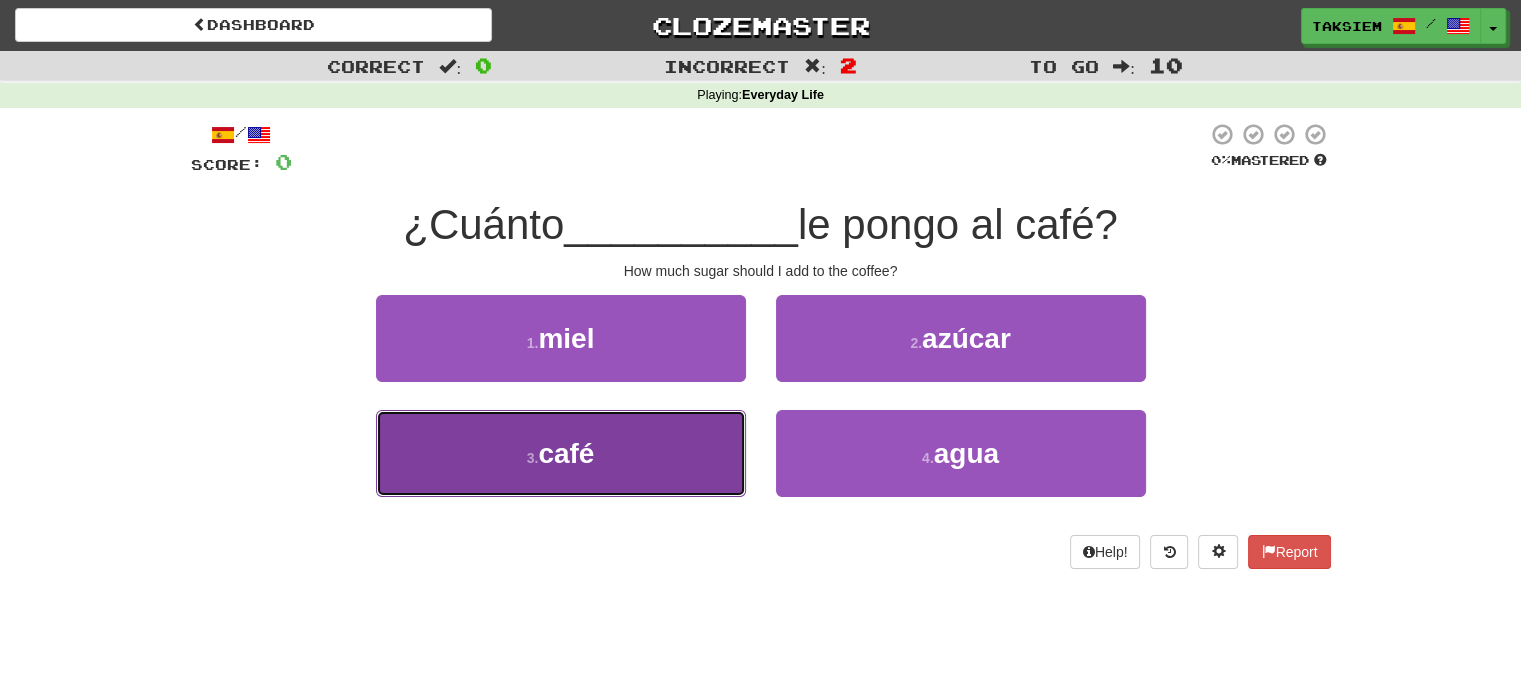 click on "3 .  café" at bounding box center [561, 453] 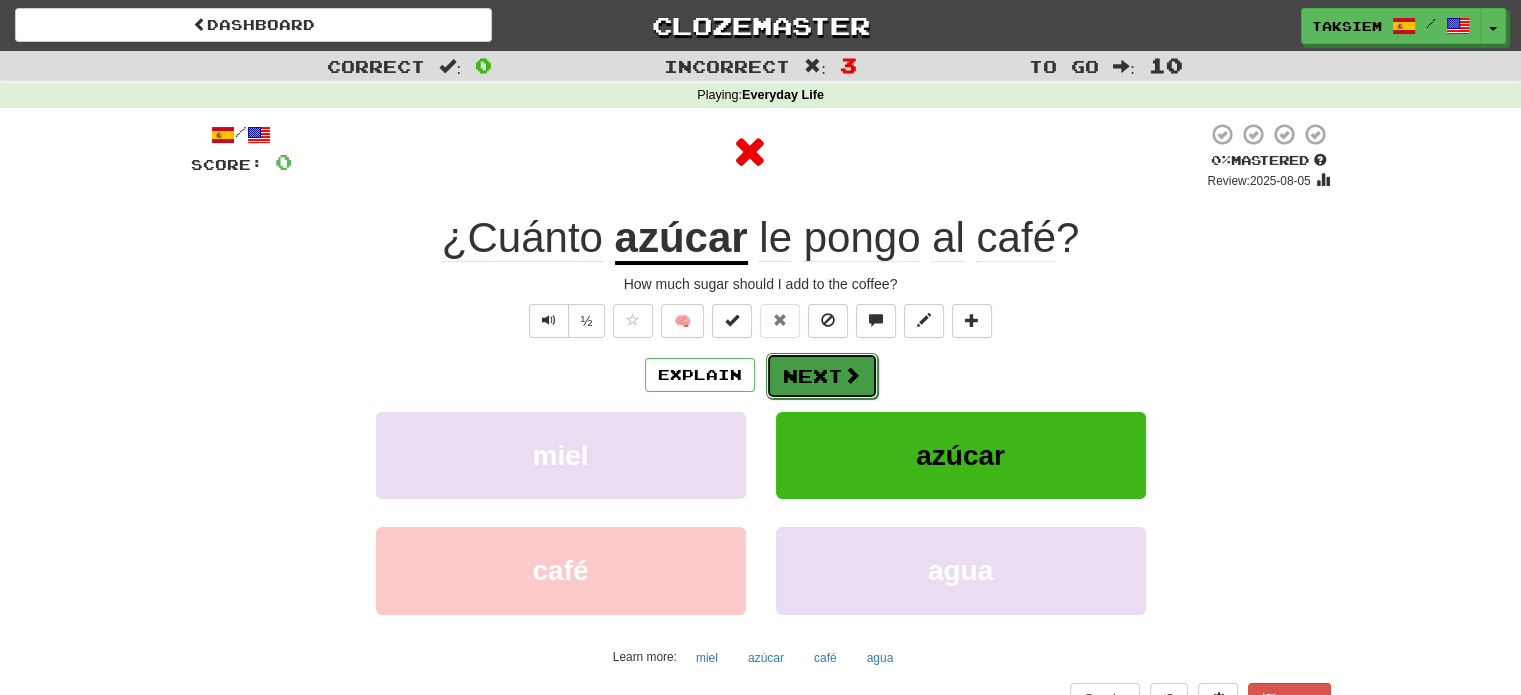 click on "Next" at bounding box center [822, 376] 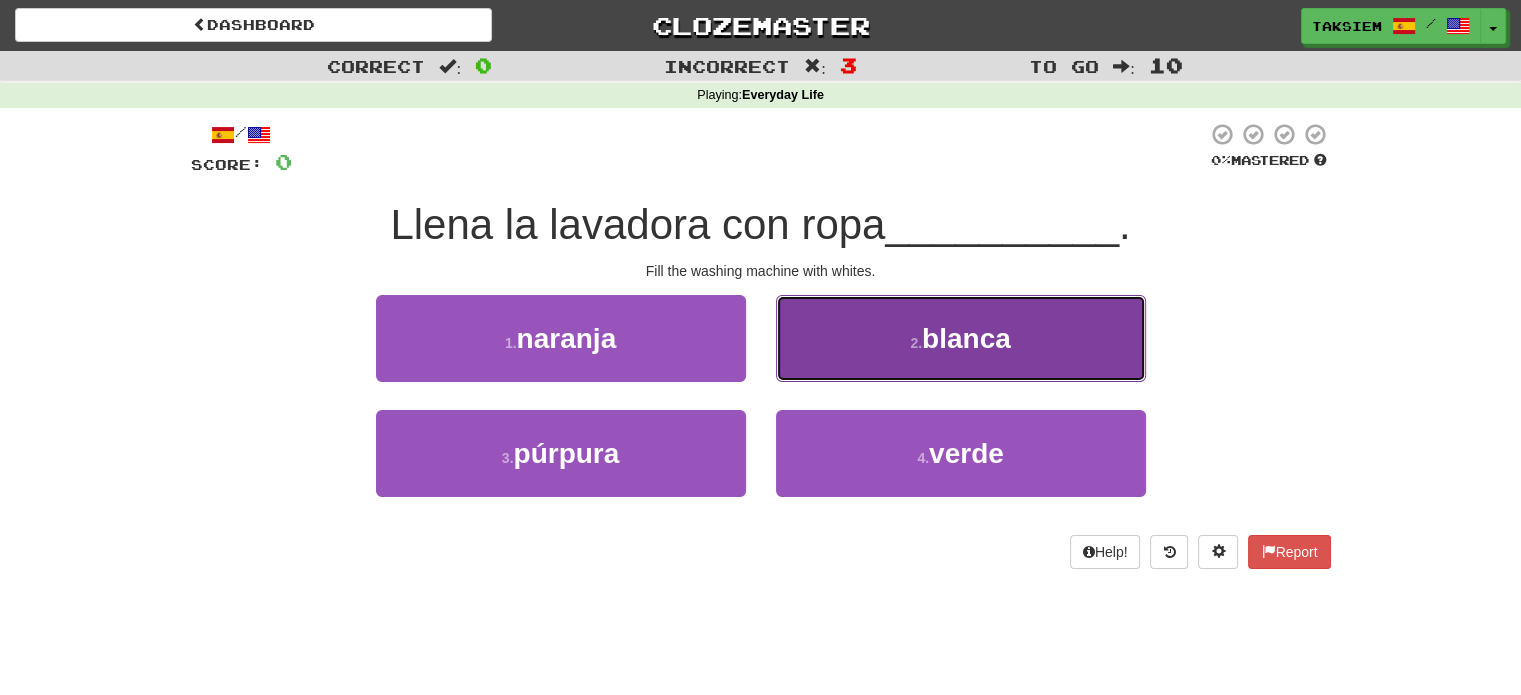 click on "2 .  blanca" at bounding box center (961, 338) 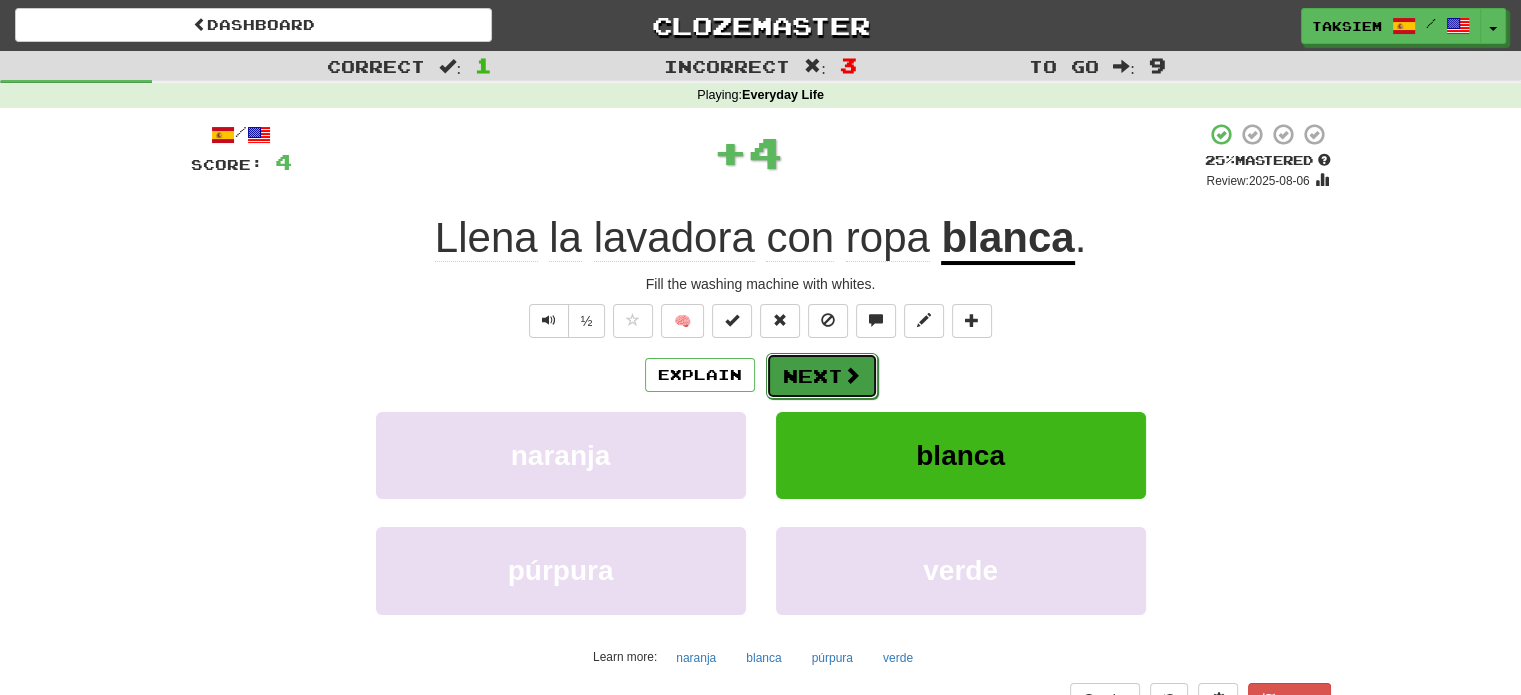 click on "Next" at bounding box center (822, 376) 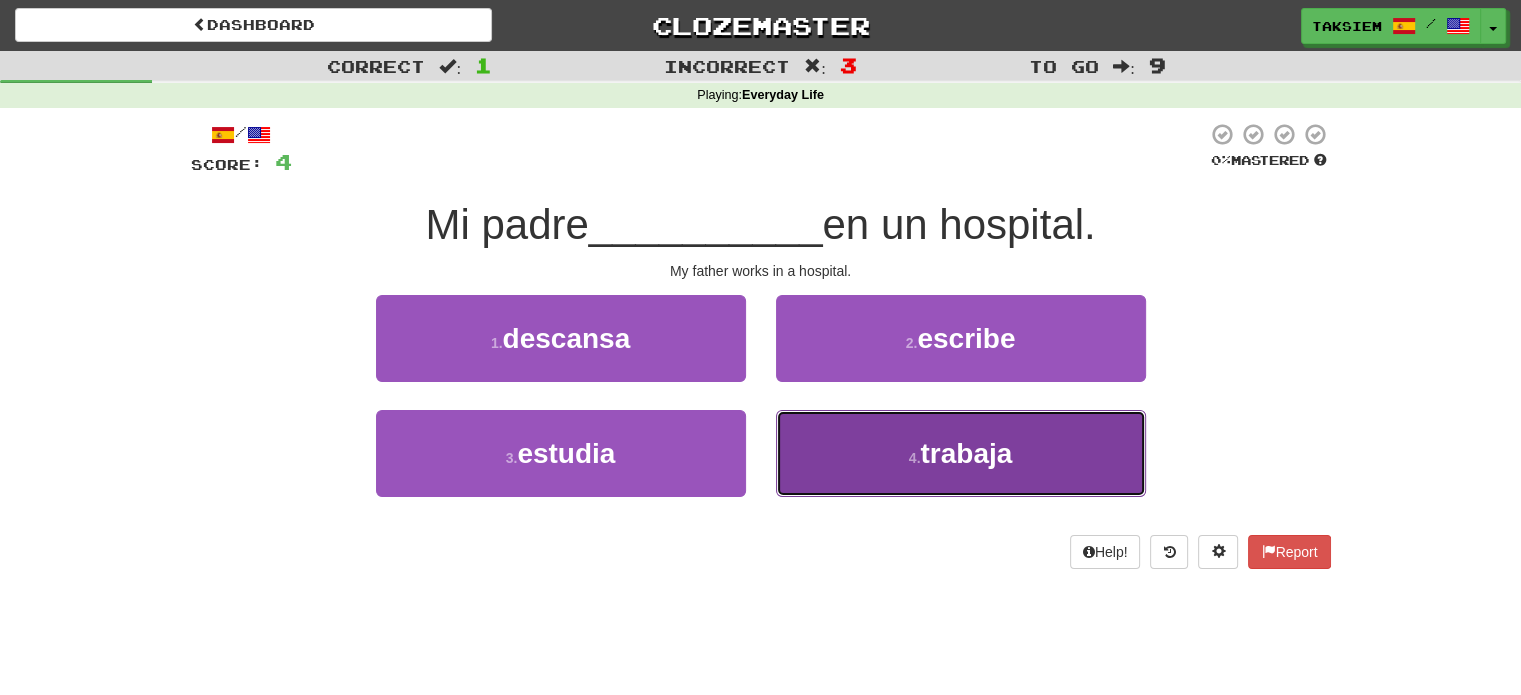 click on "4 .  trabaja" at bounding box center (961, 453) 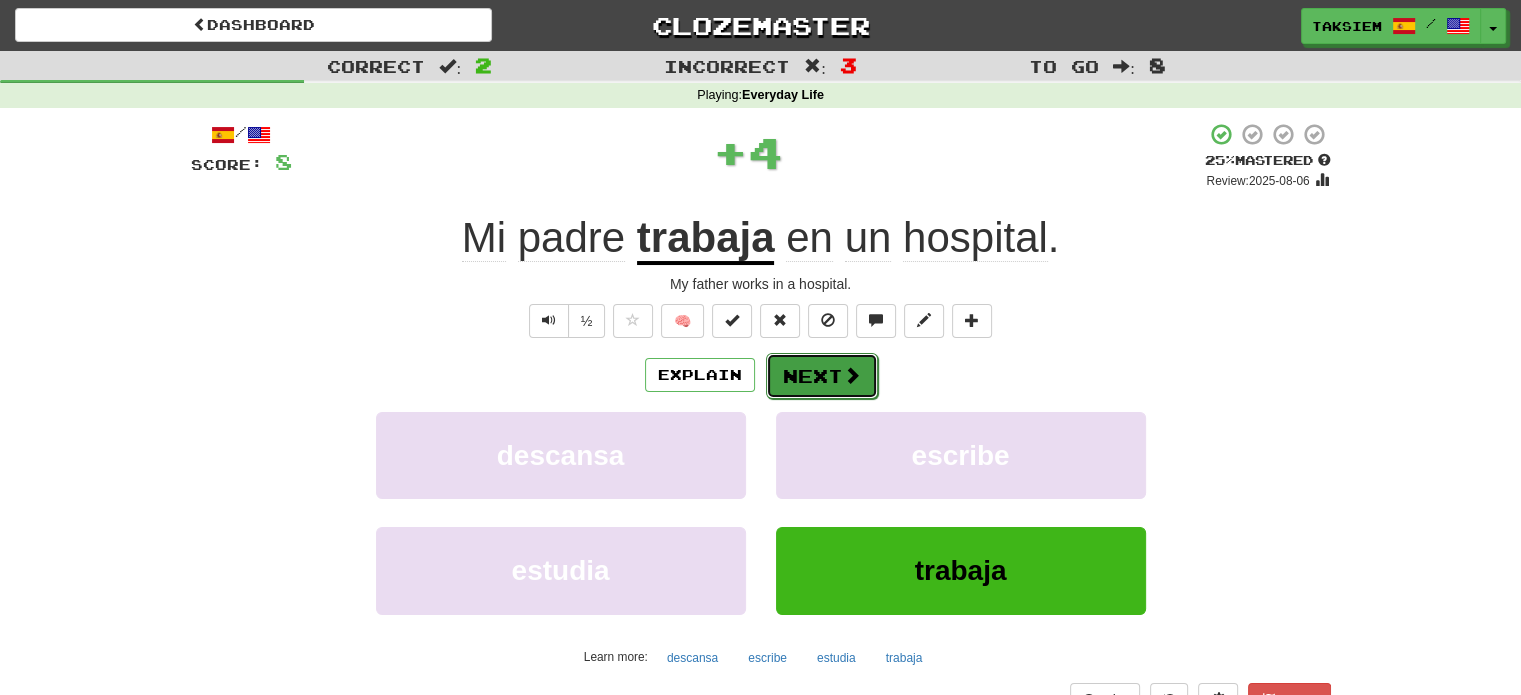 click on "Next" at bounding box center [822, 376] 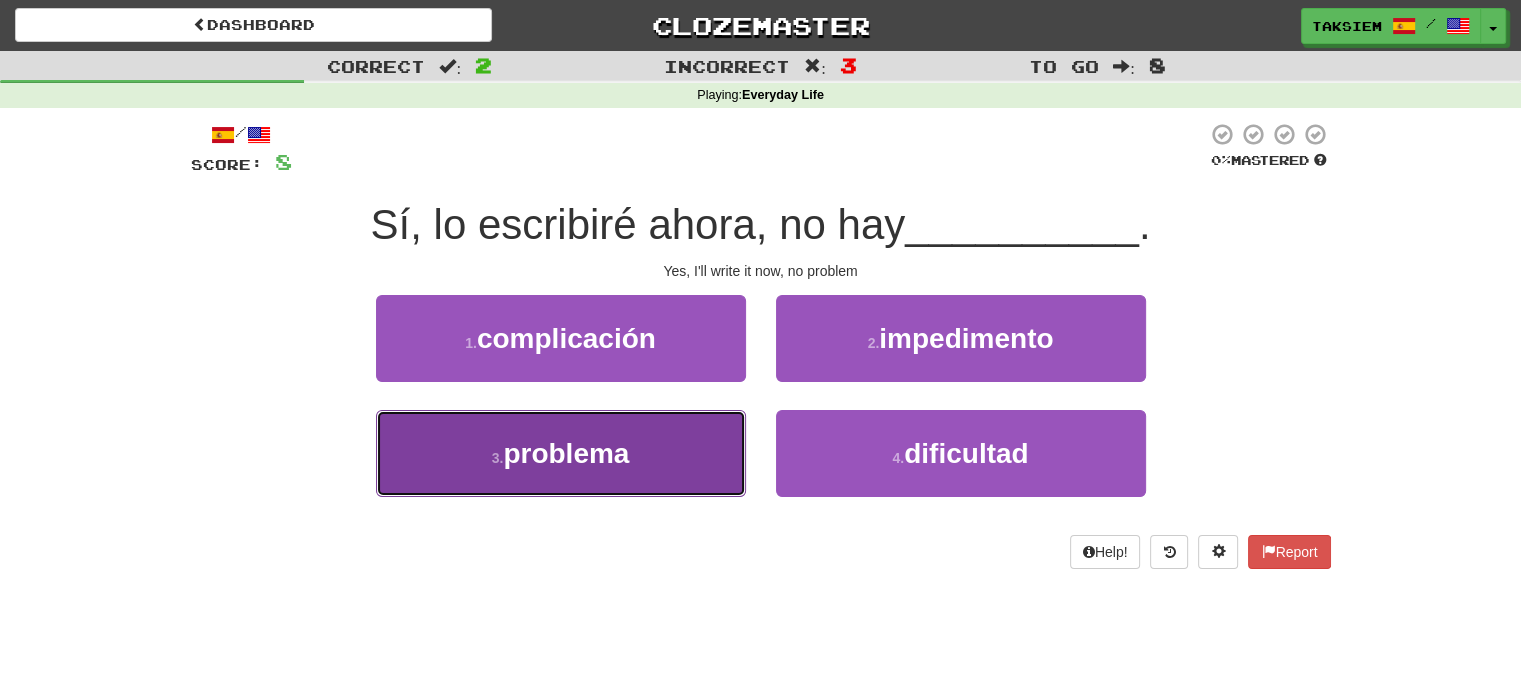 click on "problema" at bounding box center [566, 453] 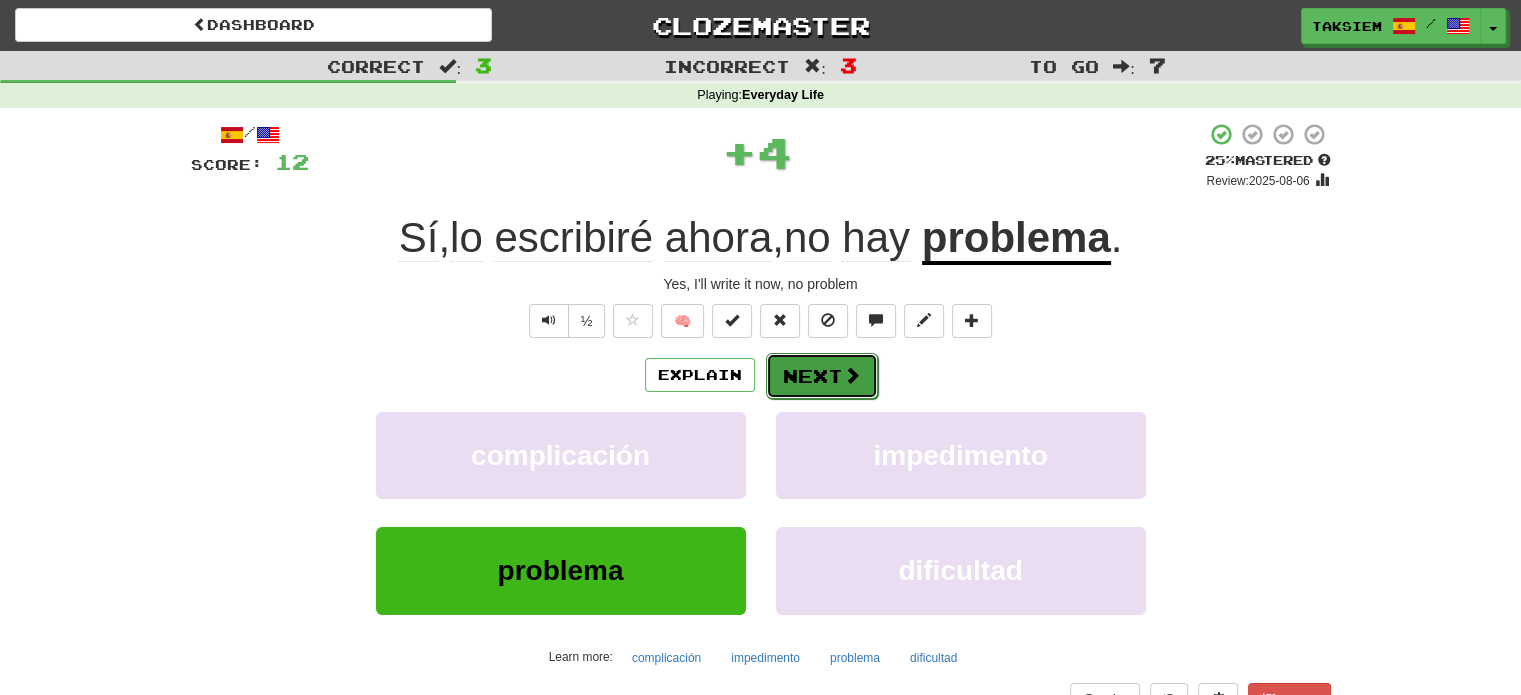 click on "Next" at bounding box center (822, 376) 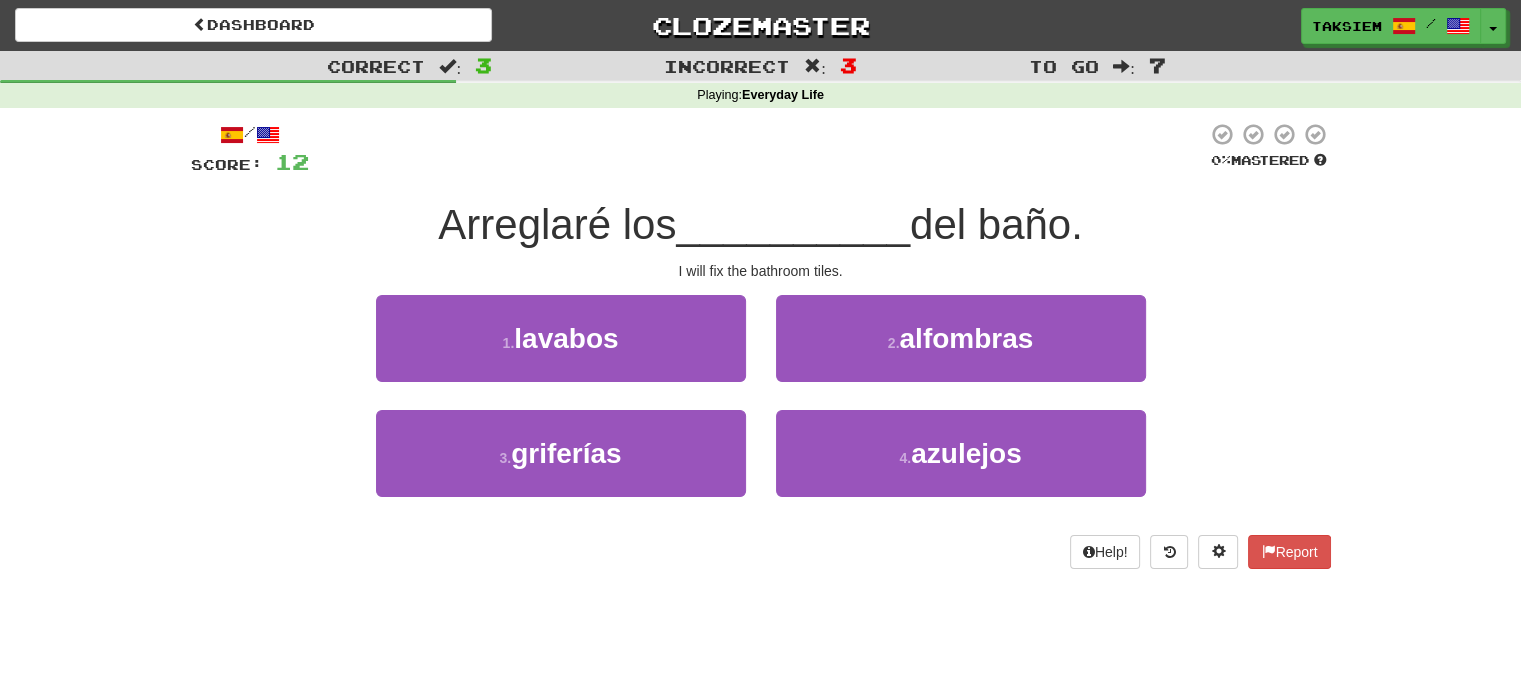 click on "2 .  alfombras" at bounding box center [961, 352] 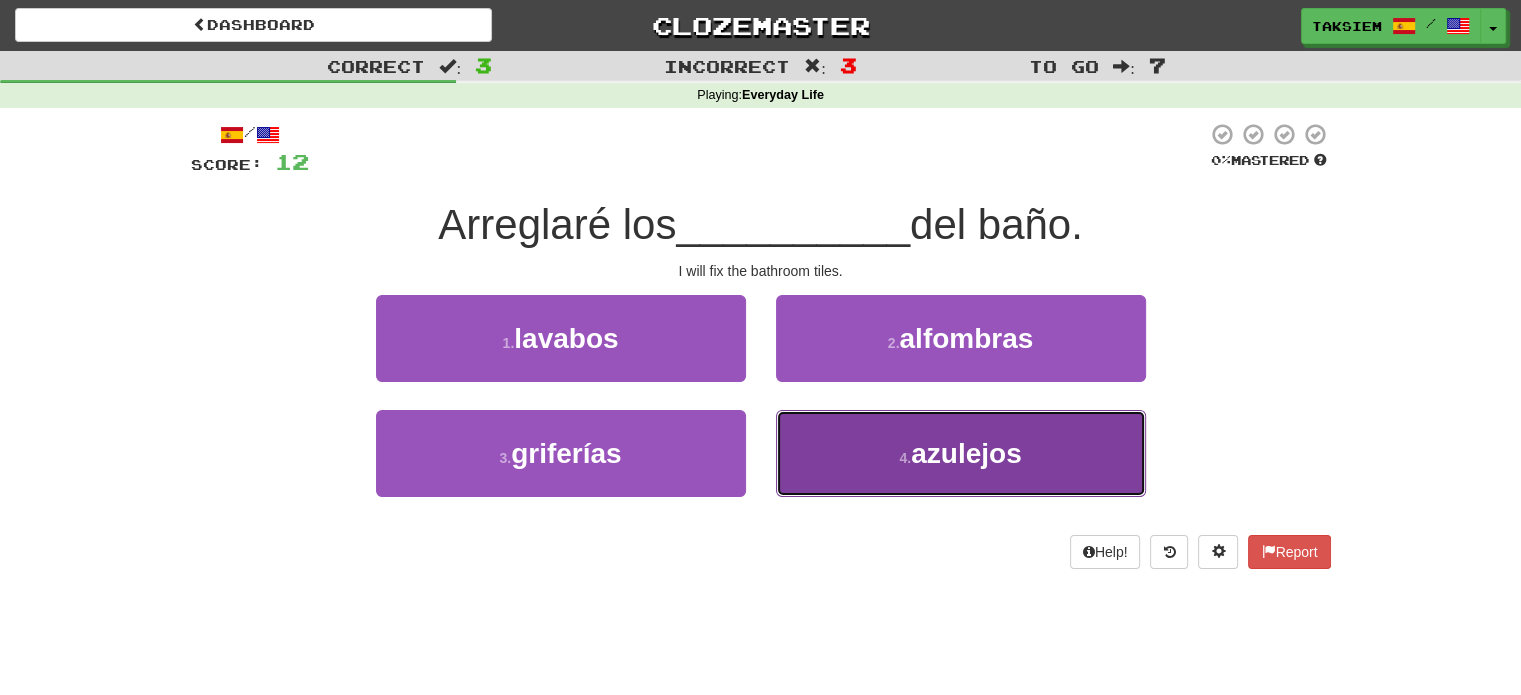 click on "4 .  azulejos" at bounding box center [961, 453] 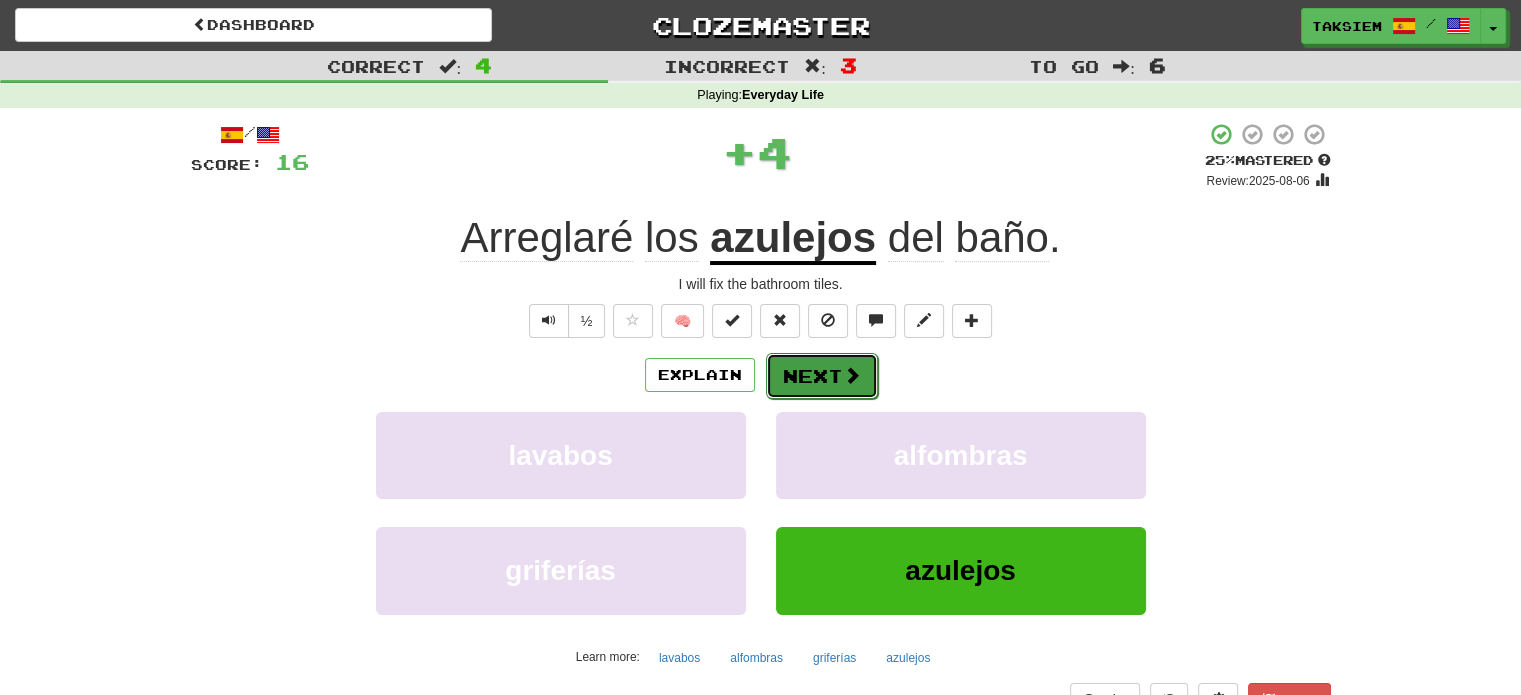 click on "Next" at bounding box center (822, 376) 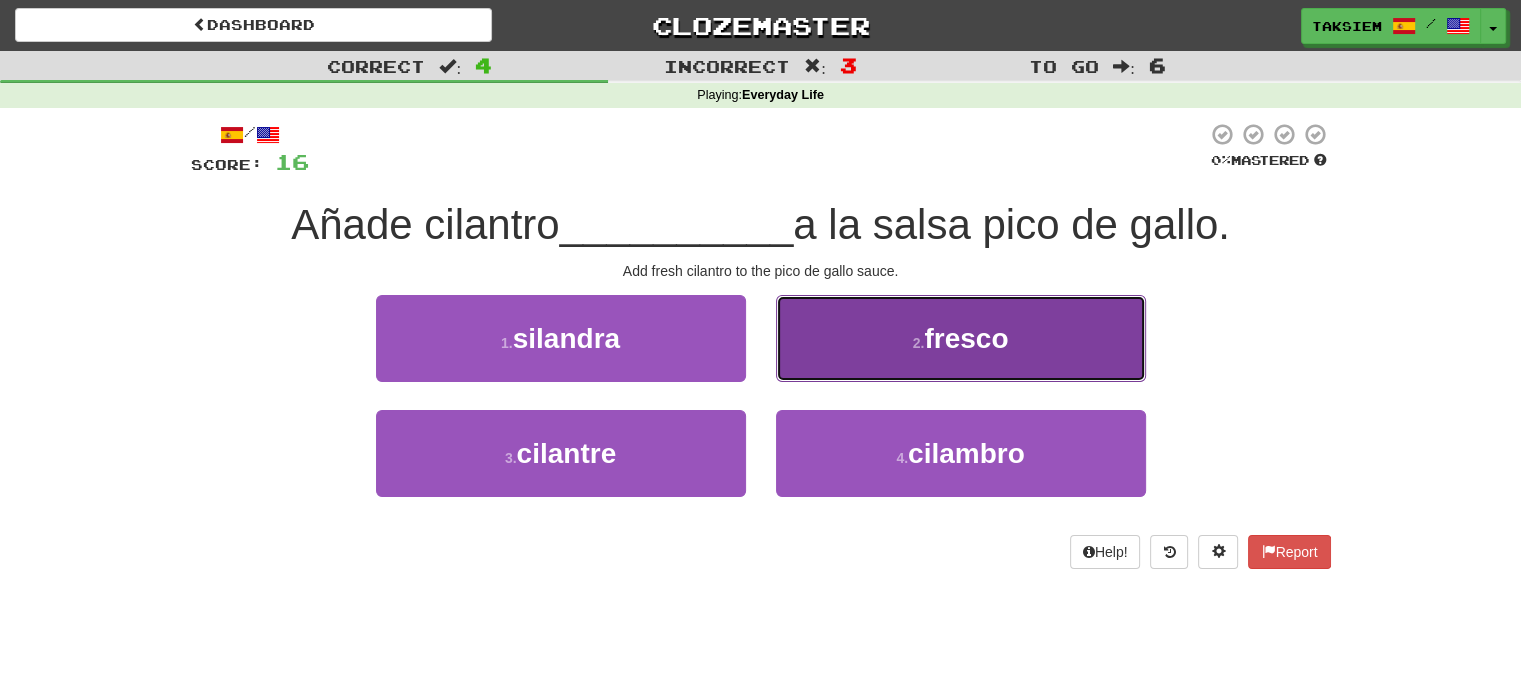 click on "2 .  fresco" at bounding box center (961, 338) 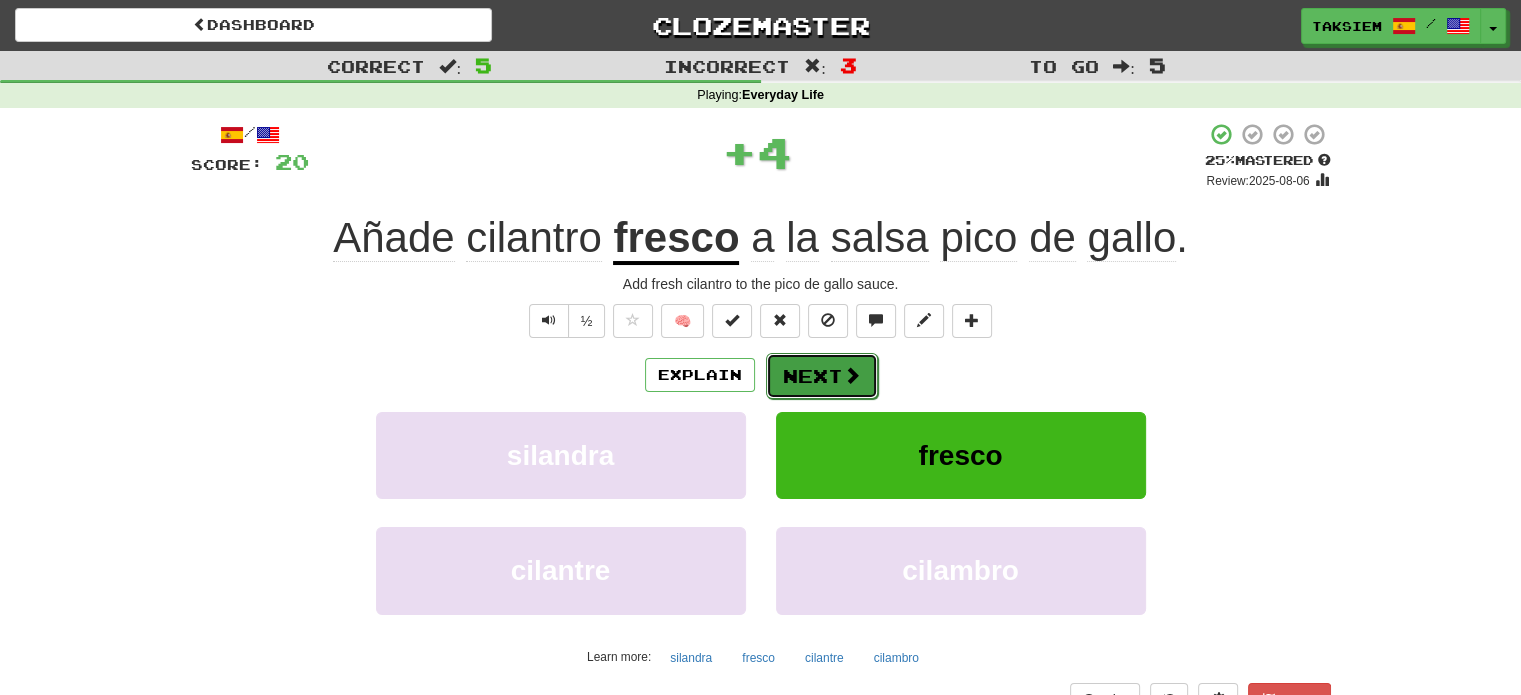 click on "Next" at bounding box center [822, 376] 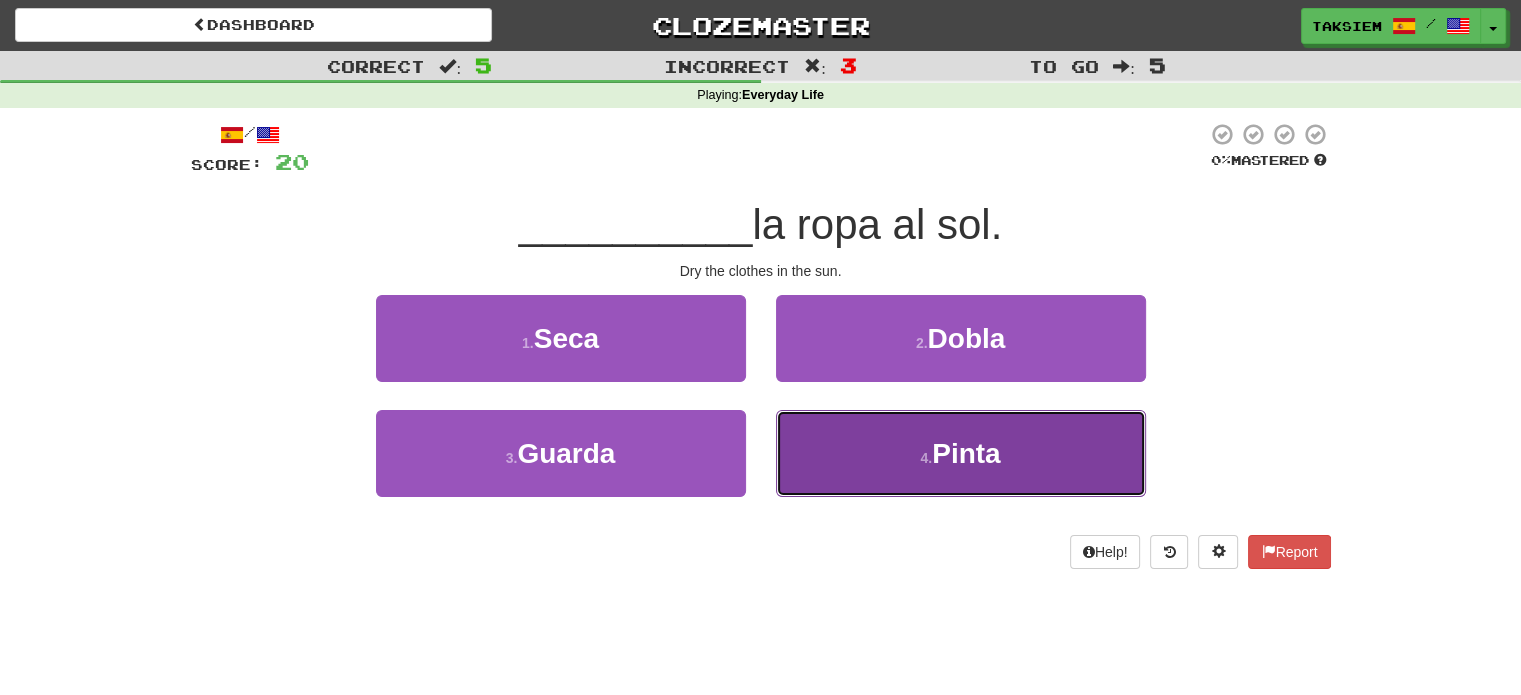 click on "4 .  Pinta" at bounding box center (961, 453) 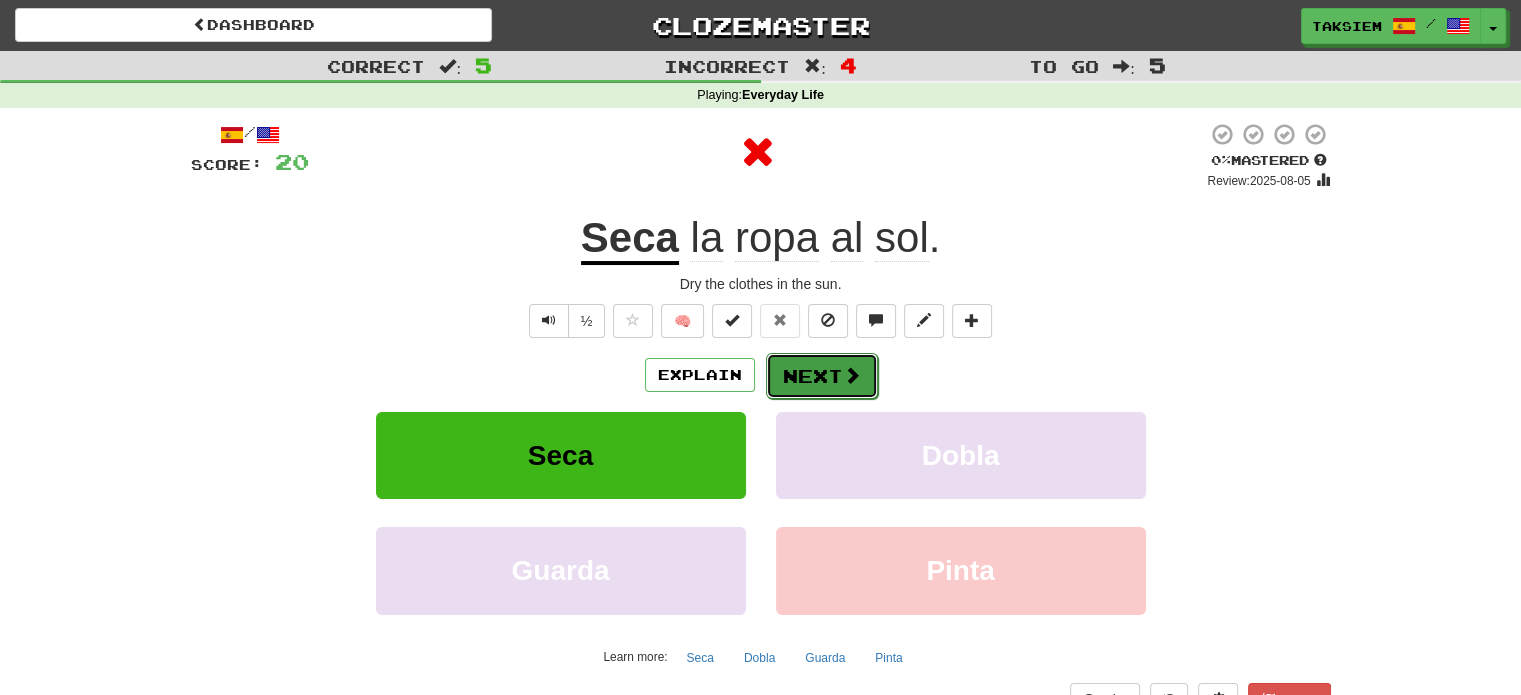 click on "Next" at bounding box center (822, 376) 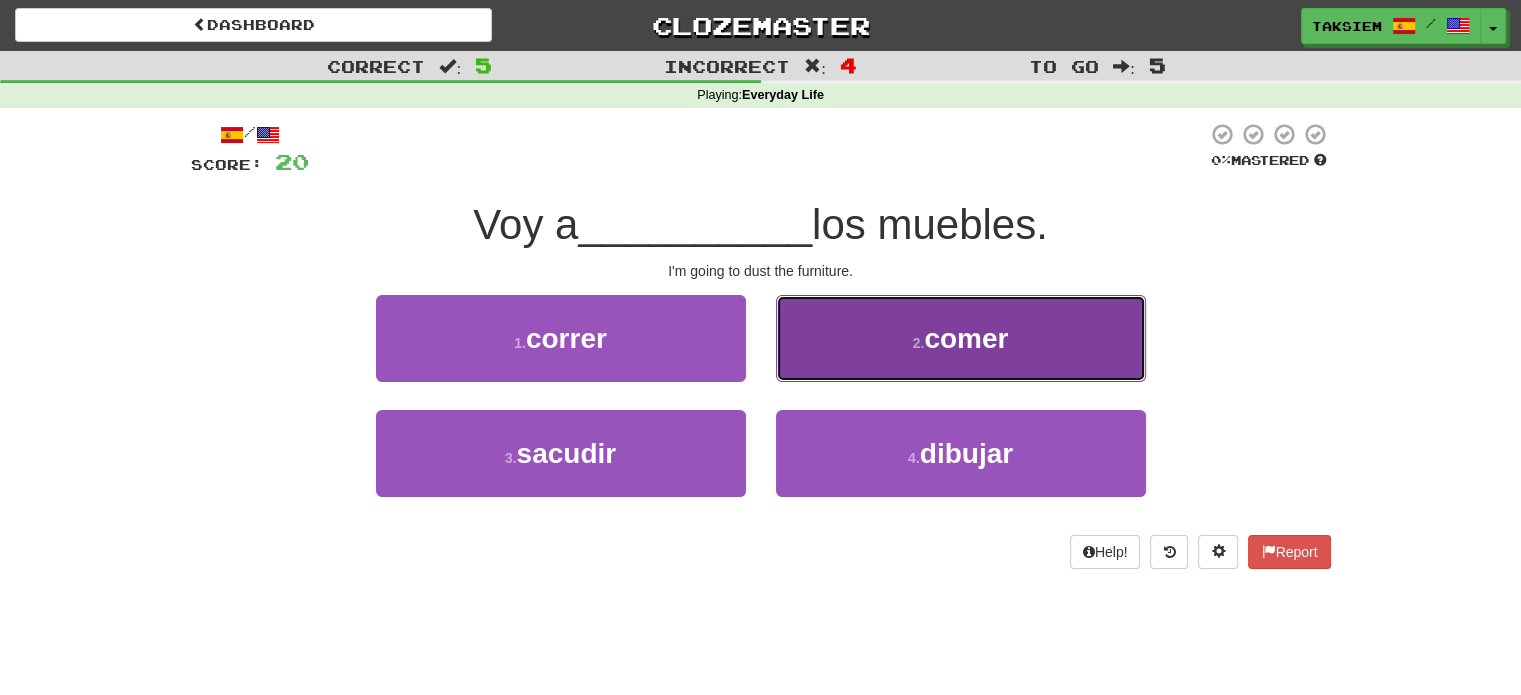 click on "2 .  comer" at bounding box center (961, 338) 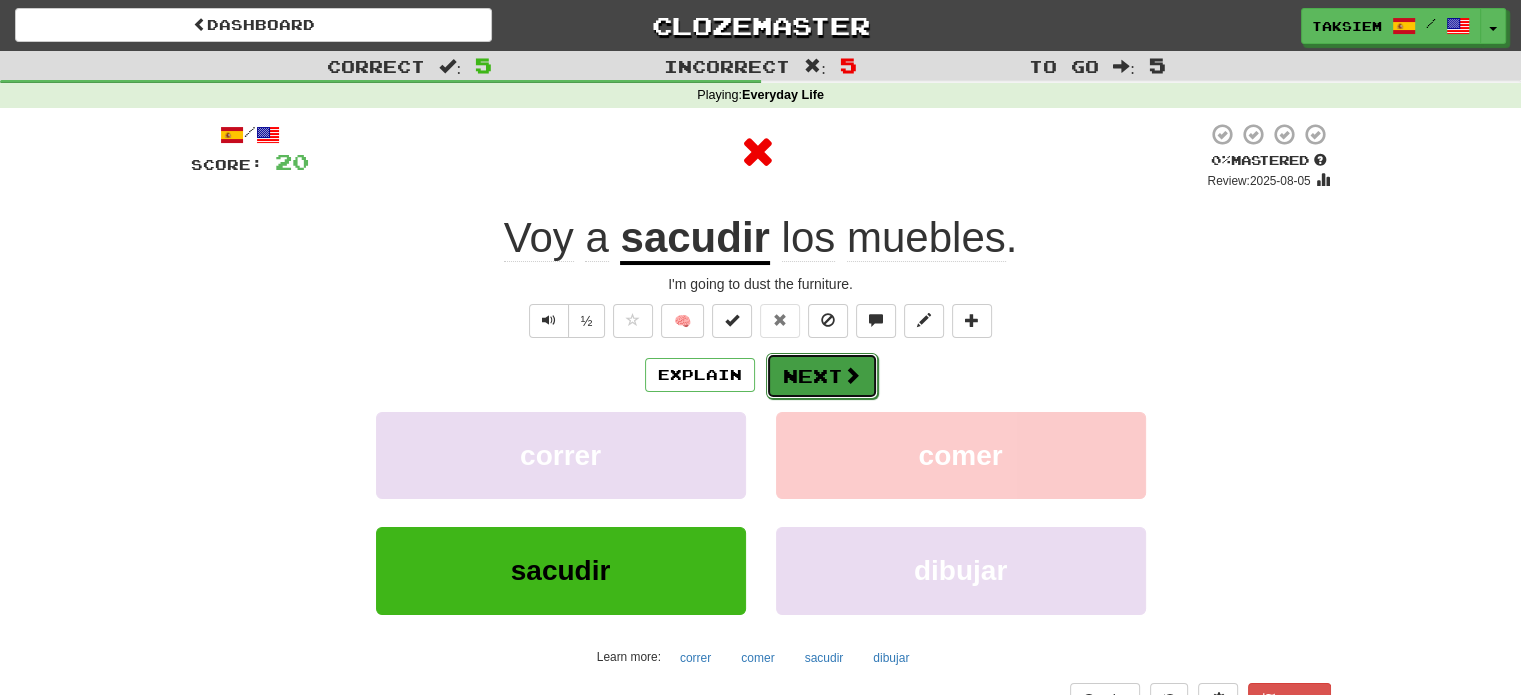 click on "Next" at bounding box center (822, 376) 